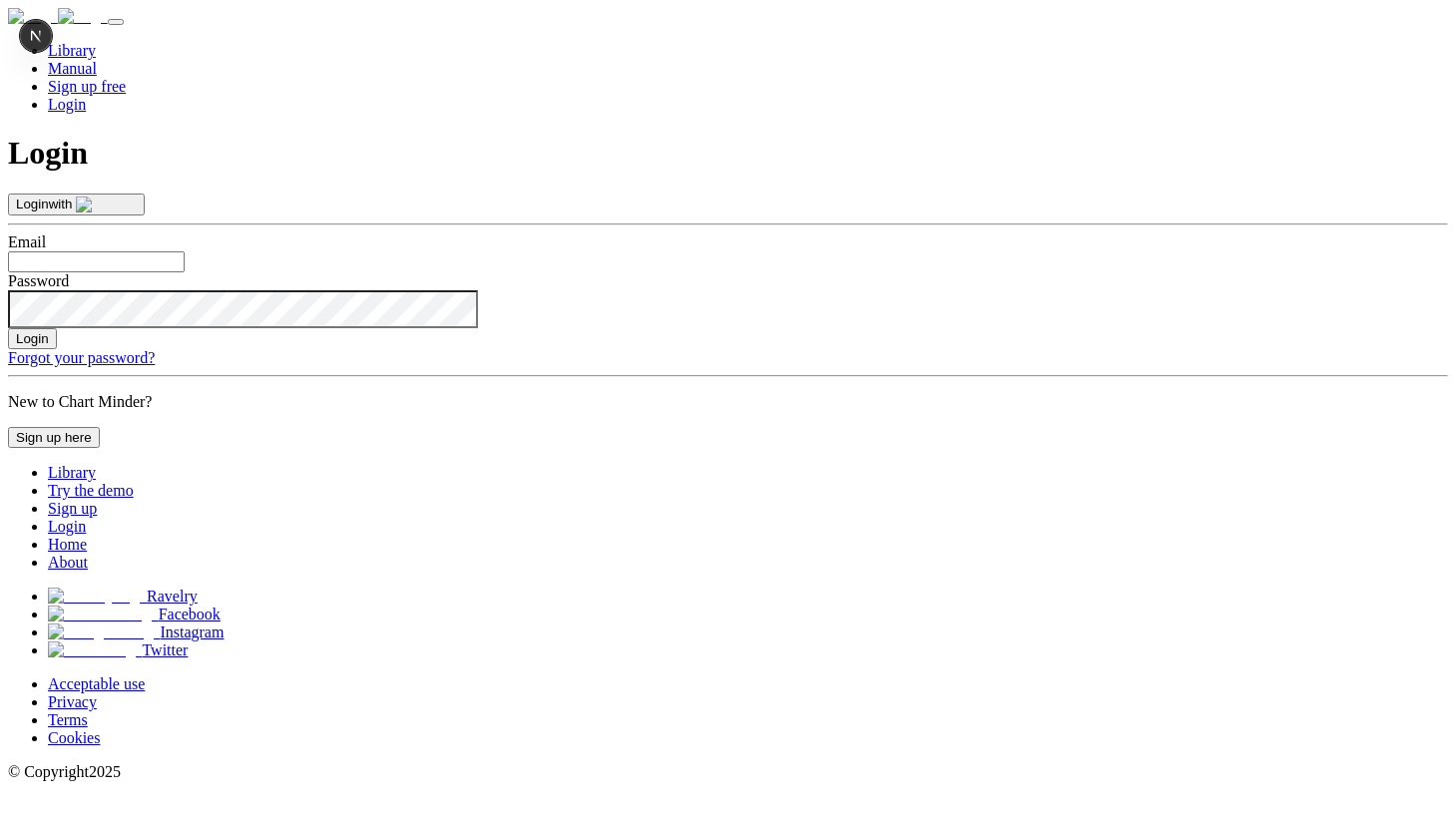 scroll, scrollTop: 0, scrollLeft: 0, axis: both 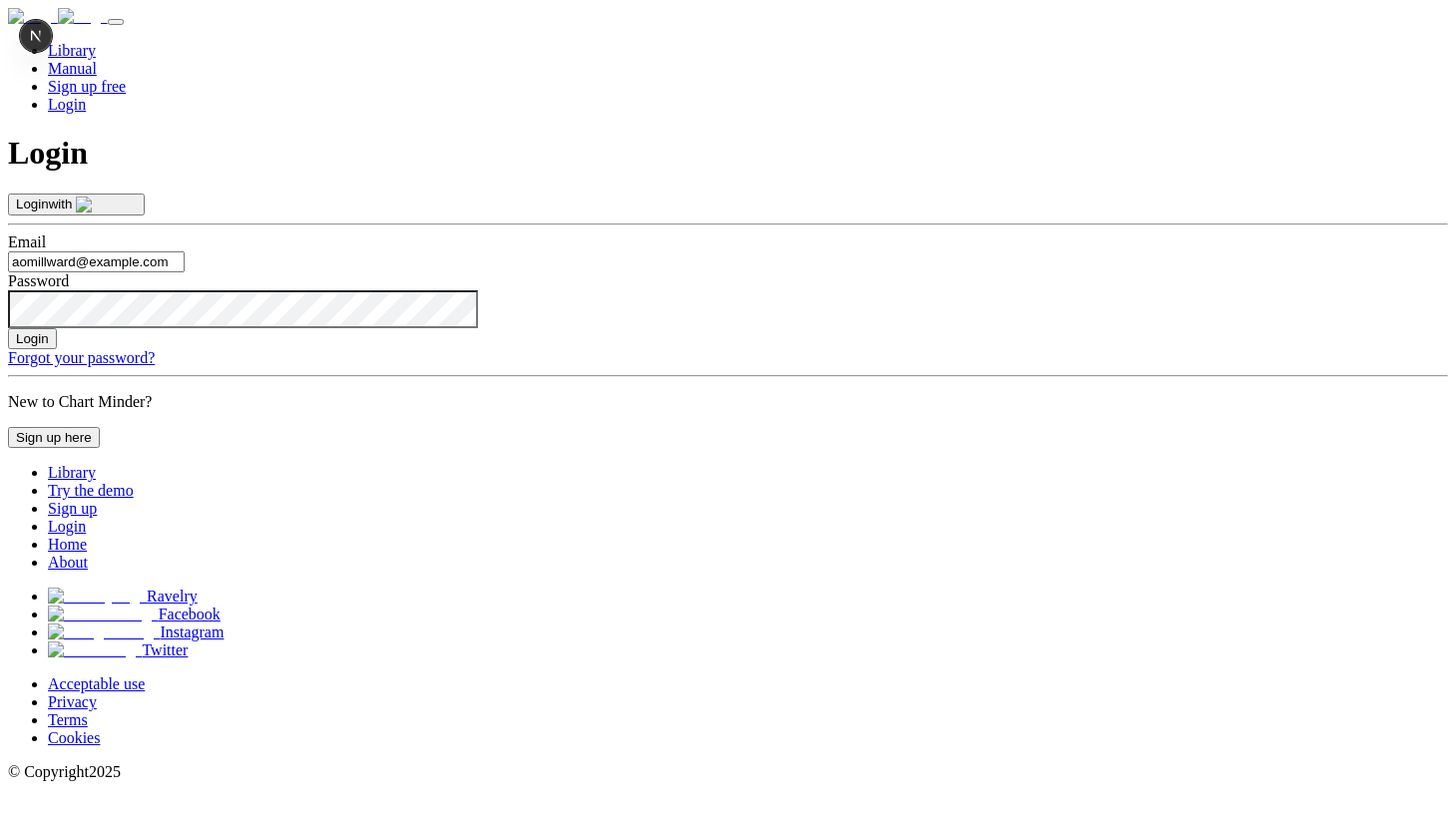click on "Login  with   Email aomillward@gmail.com Password Login Forgot your password?" at bounding box center [728, 280] 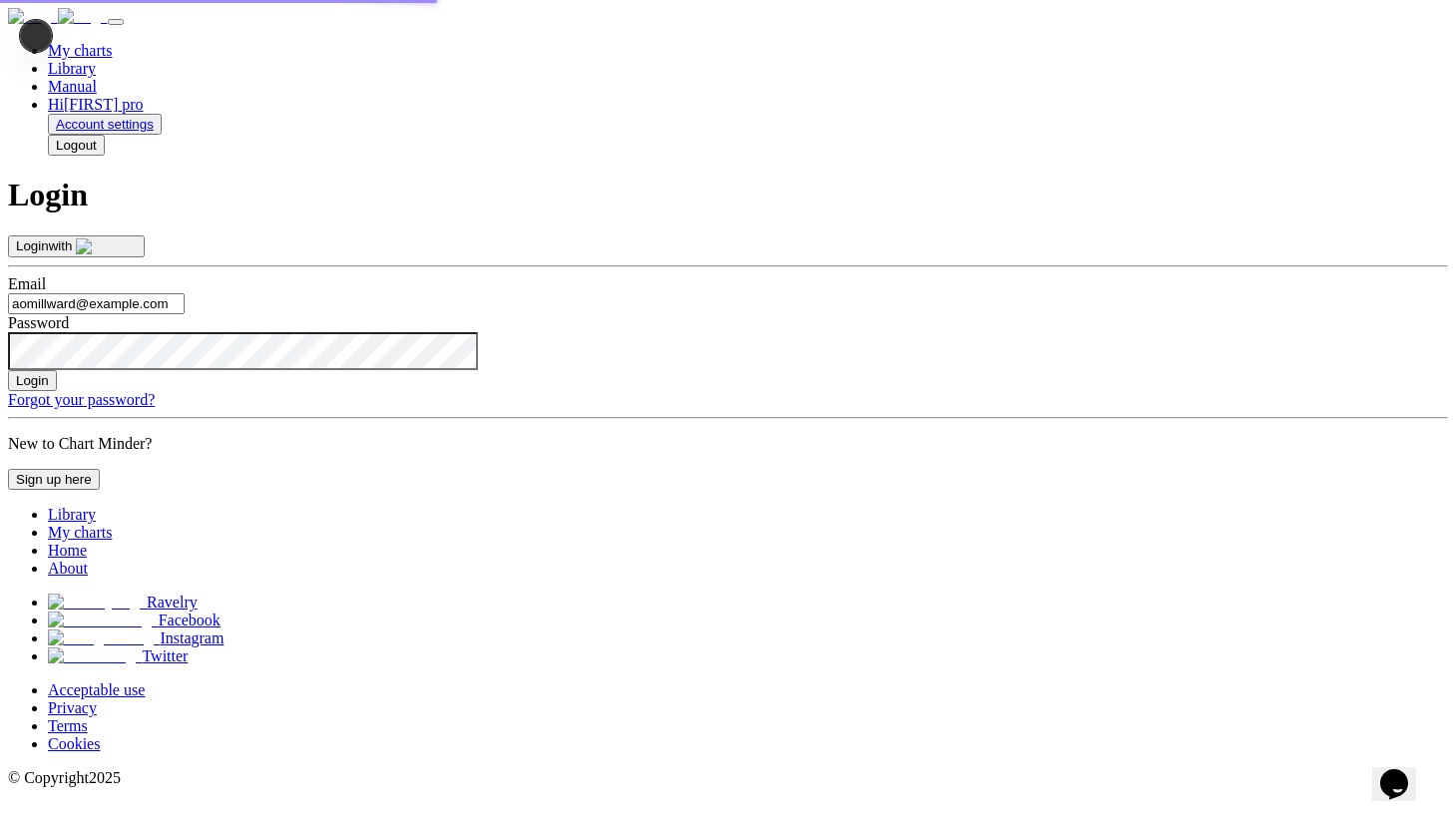 type 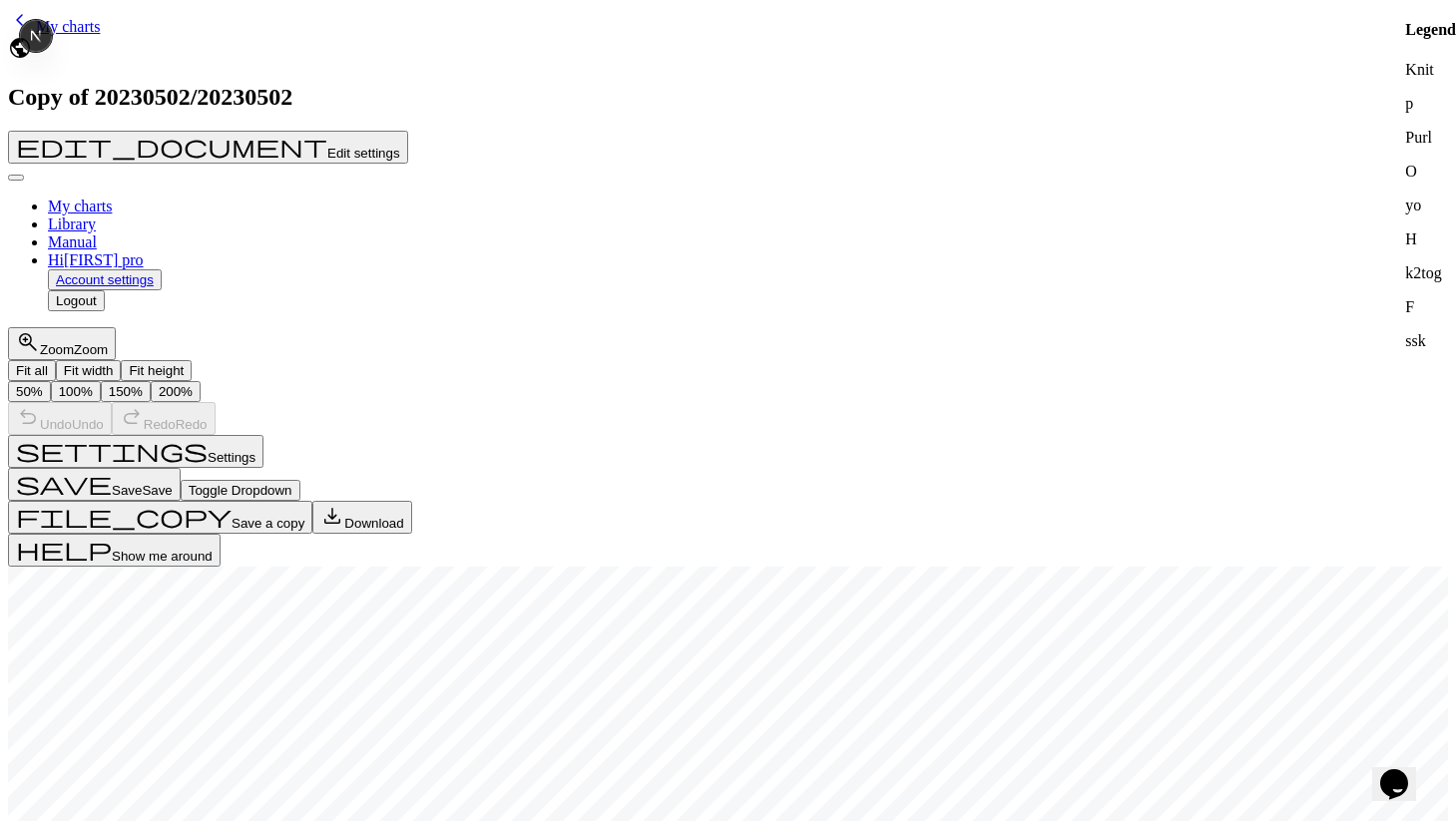 click on "Delete the recovery" at bounding box center (144, 1434) 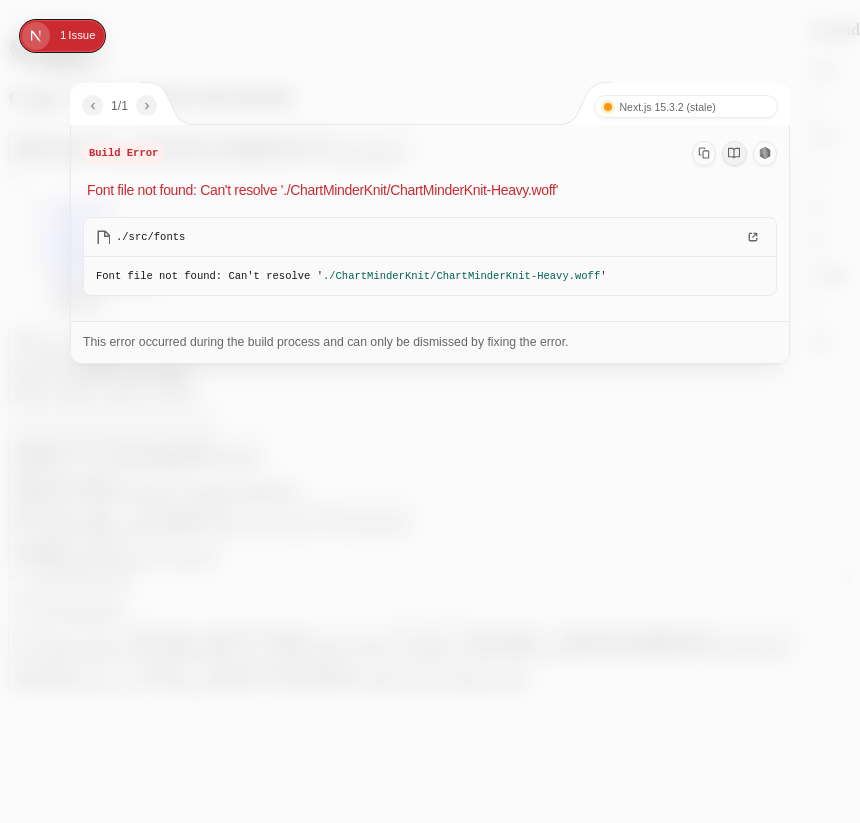 scroll, scrollTop: 0, scrollLeft: 0, axis: both 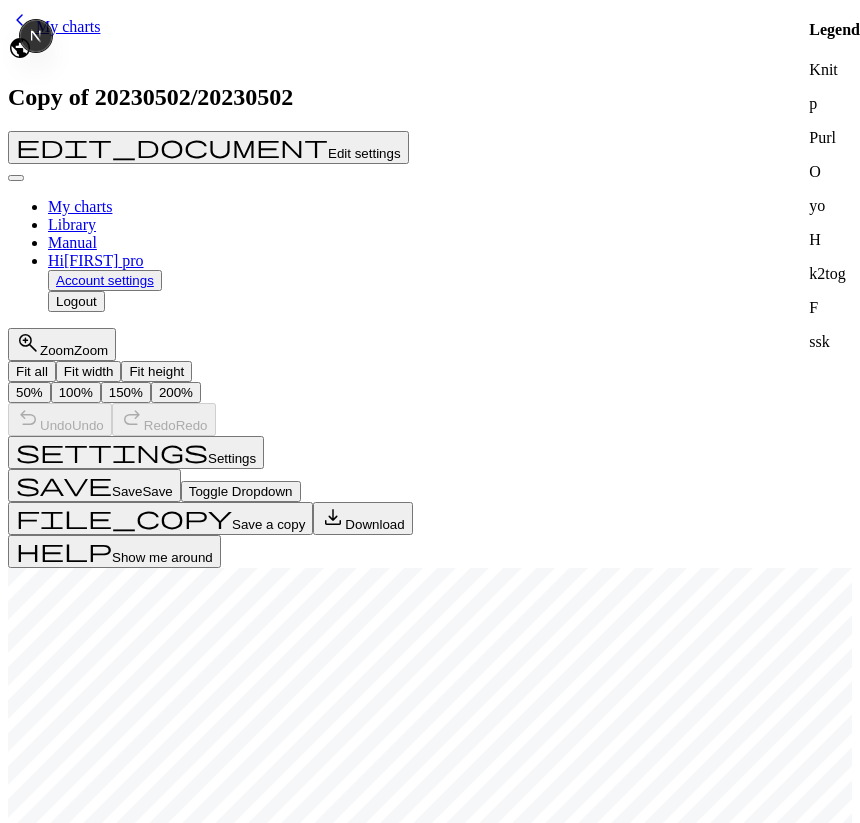 click on "O" at bounding box center [69, 1185] 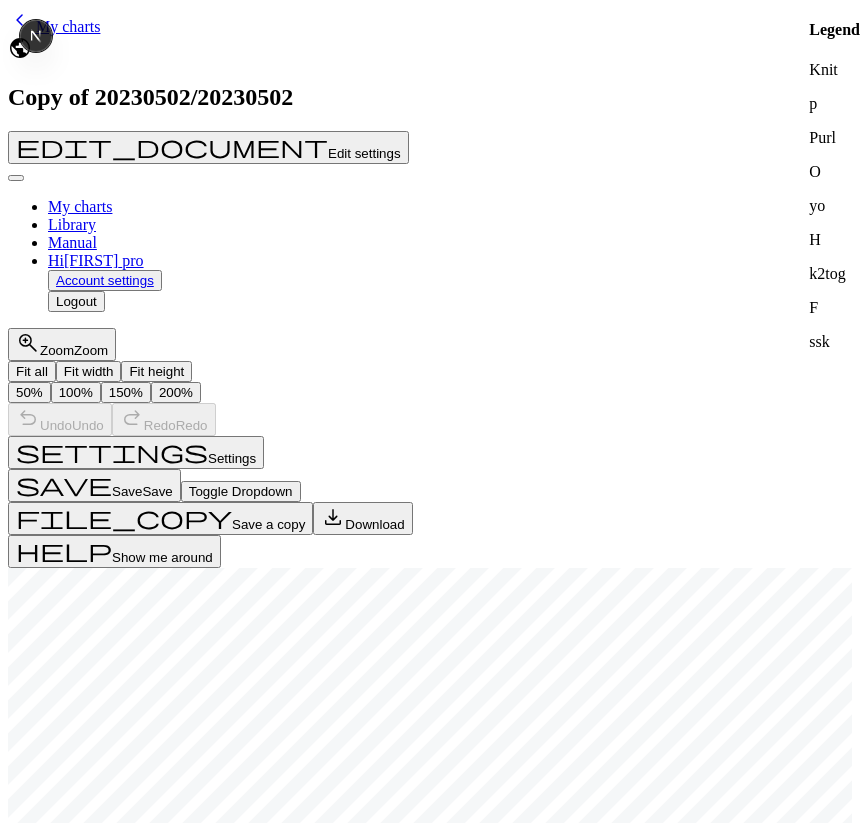 click on "H" at bounding box center [96, 1185] 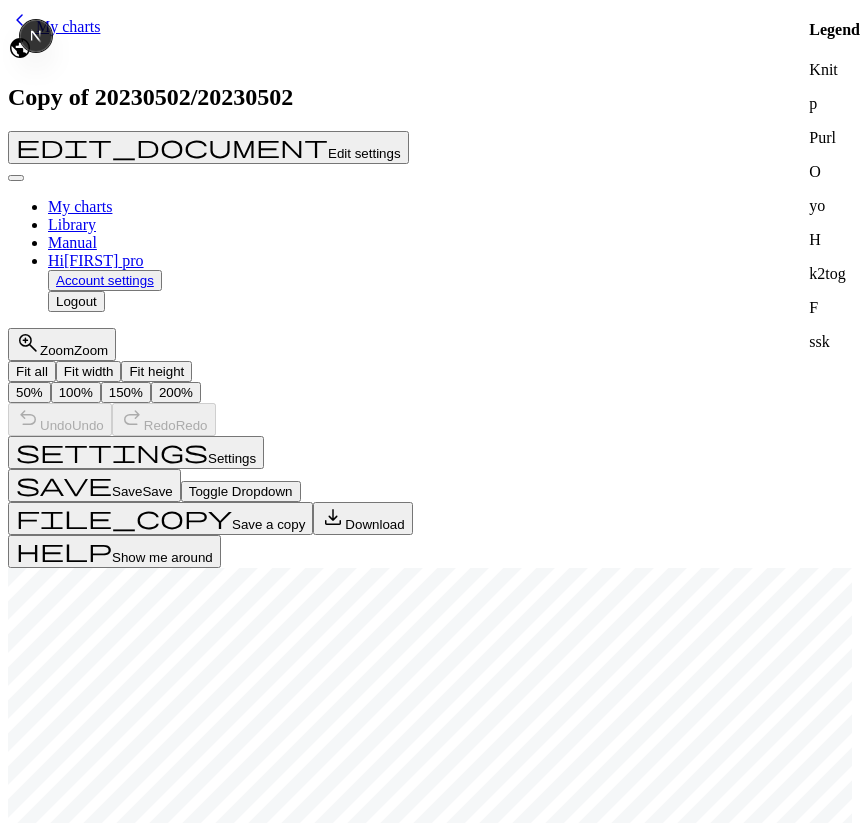 click on "F" at bounding box center [120, 1185] 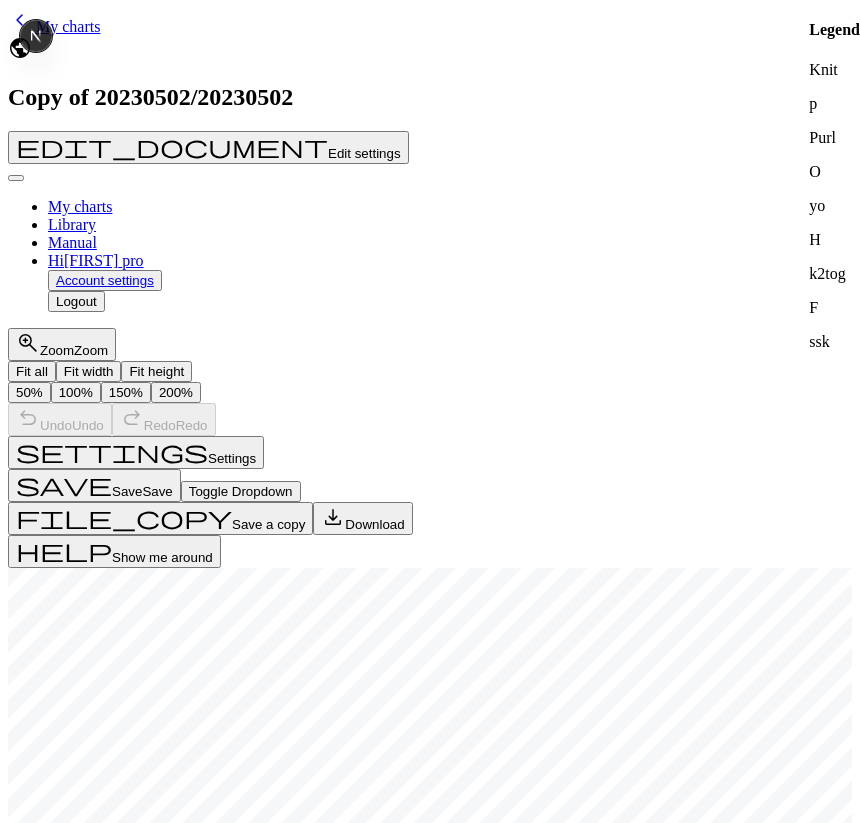click on "p" at bounding box center (44, 1185) 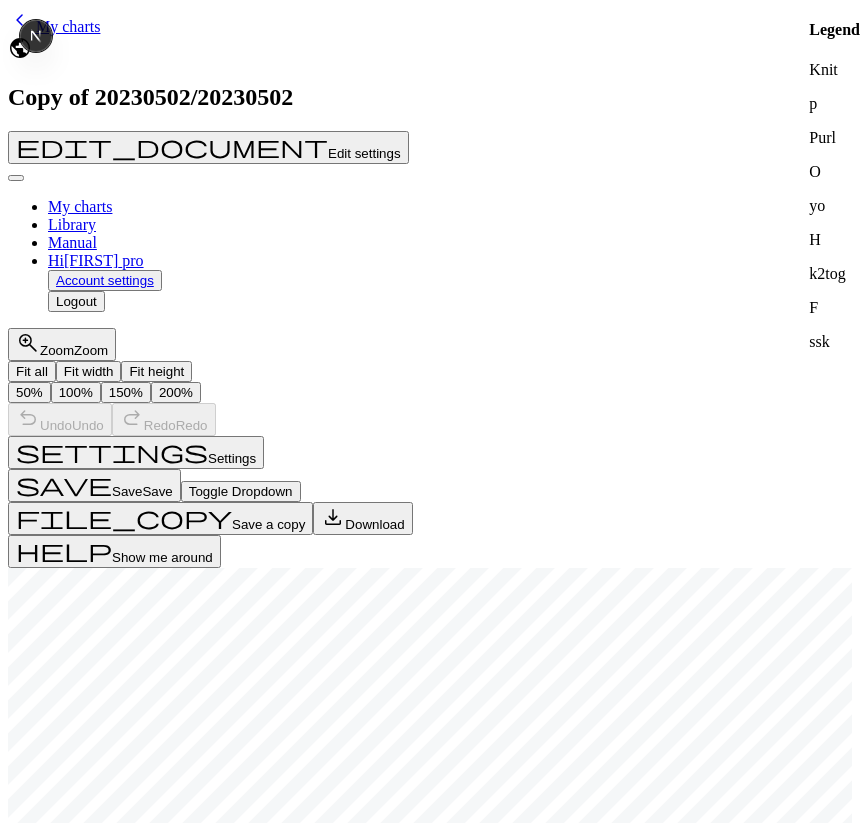 type 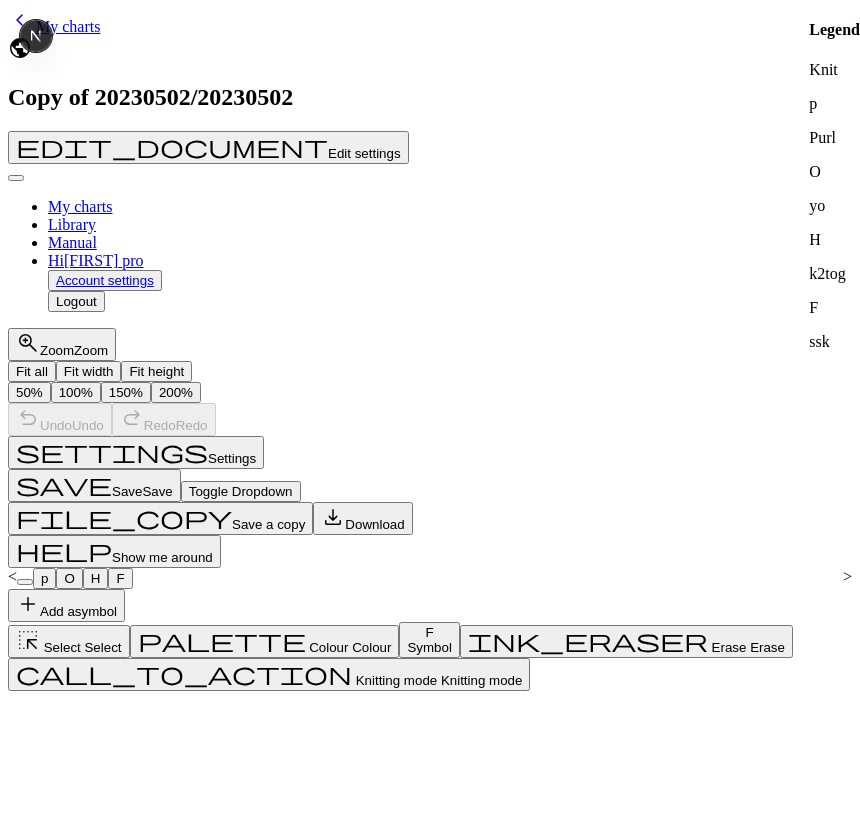 scroll, scrollTop: 0, scrollLeft: 0, axis: both 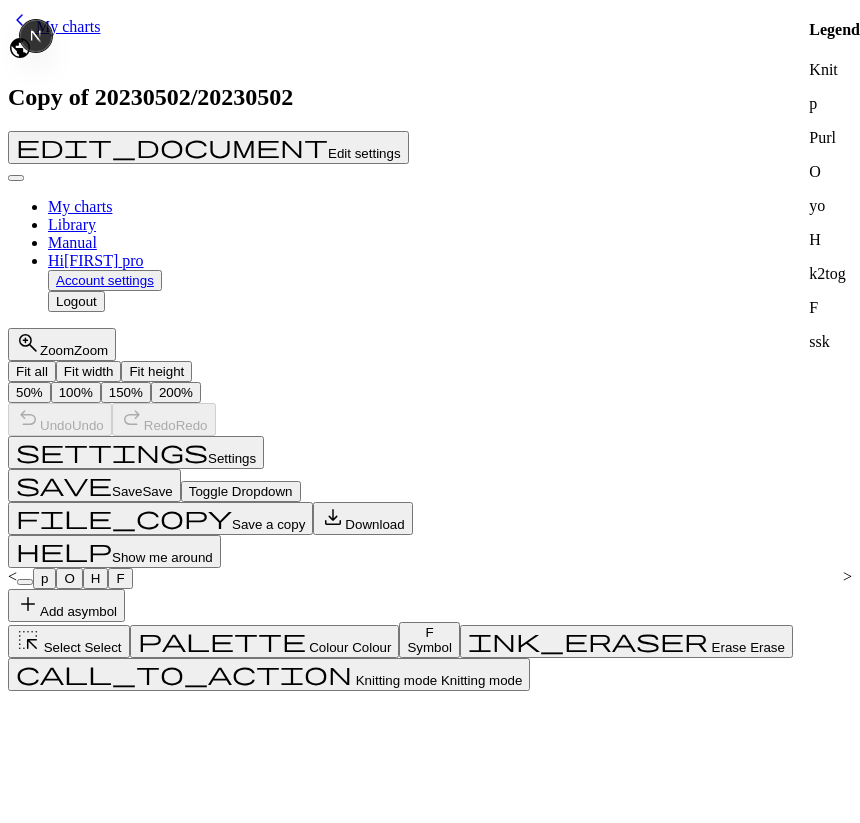 click on "add Add a  symbol" at bounding box center (66, 605) 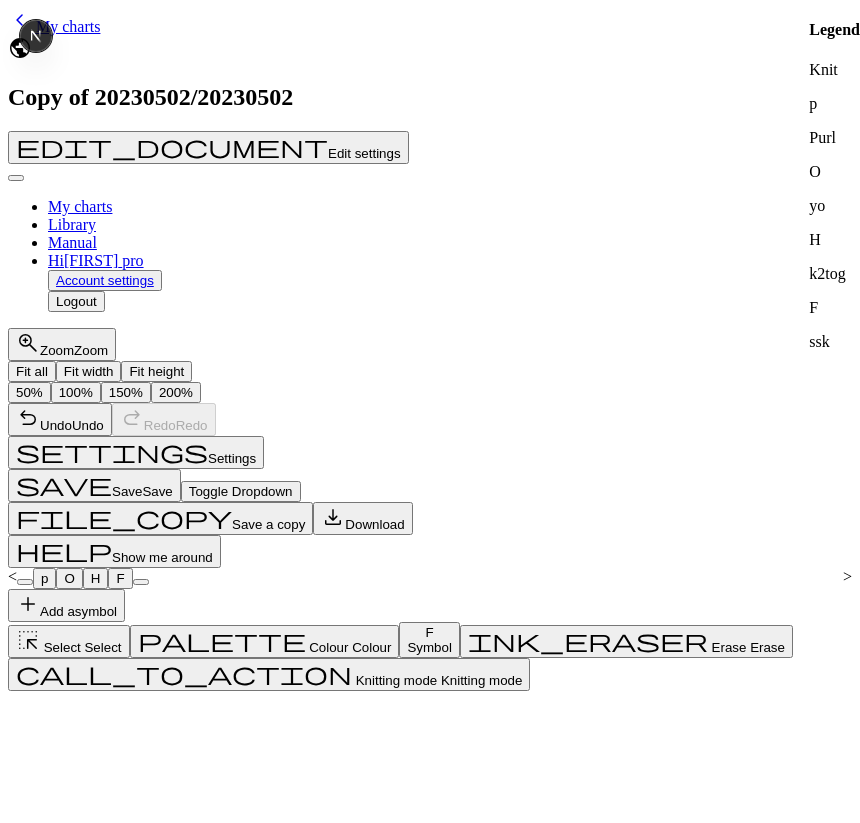 click at bounding box center [141, 582] 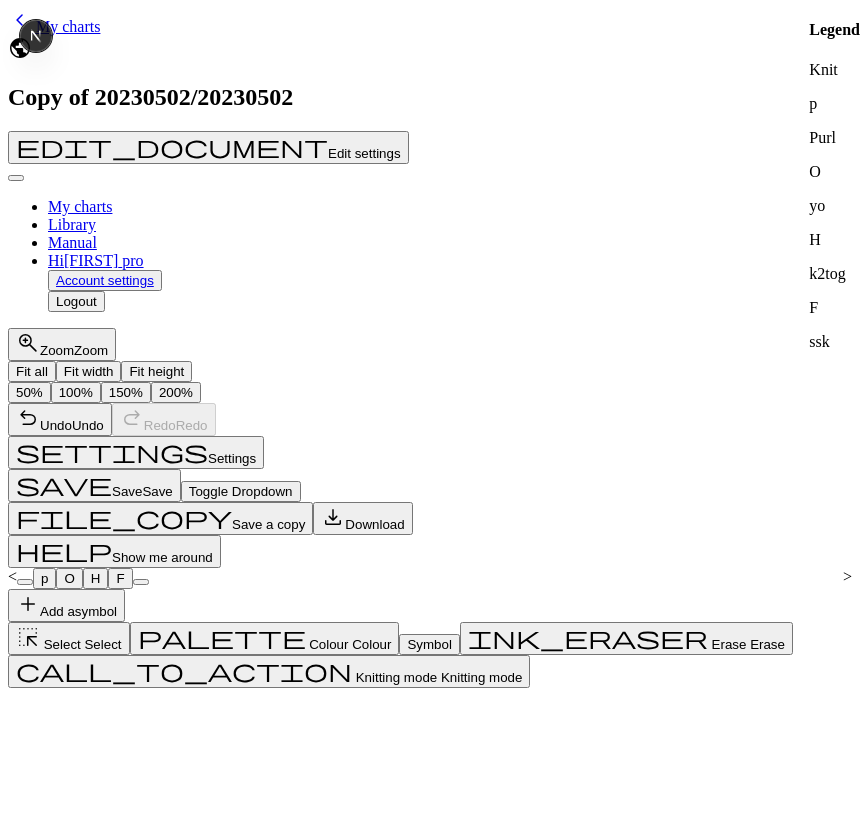 click at bounding box center [141, 582] 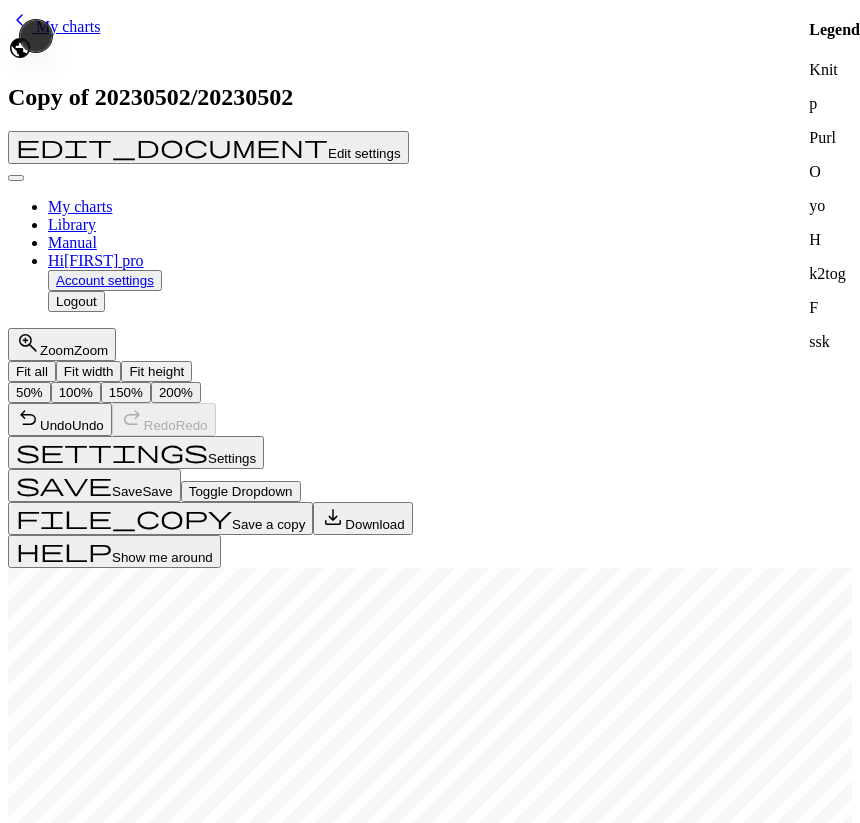 click on "^" at bounding box center (487, 1442) 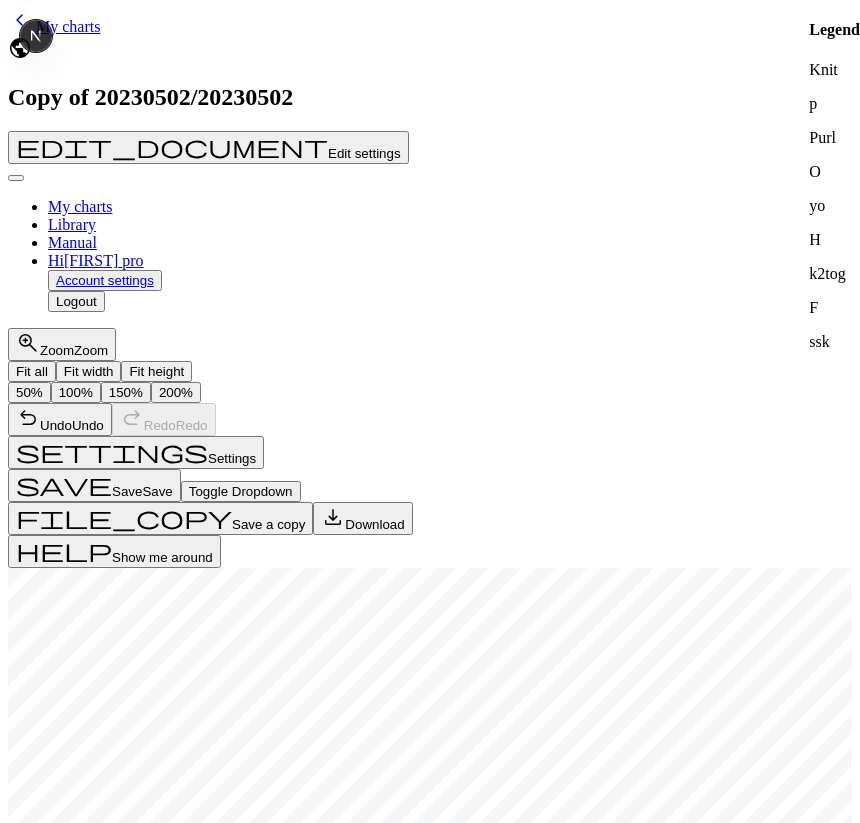 click on "Done" at bounding box center [87, 1566] 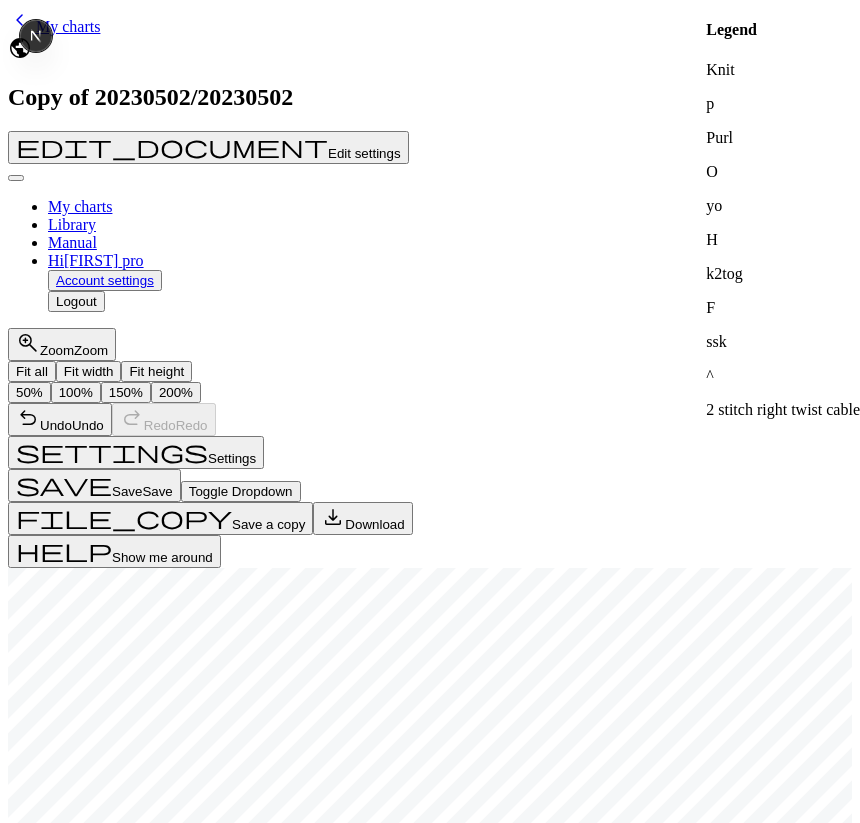 click on "add" at bounding box center (28, 1211) 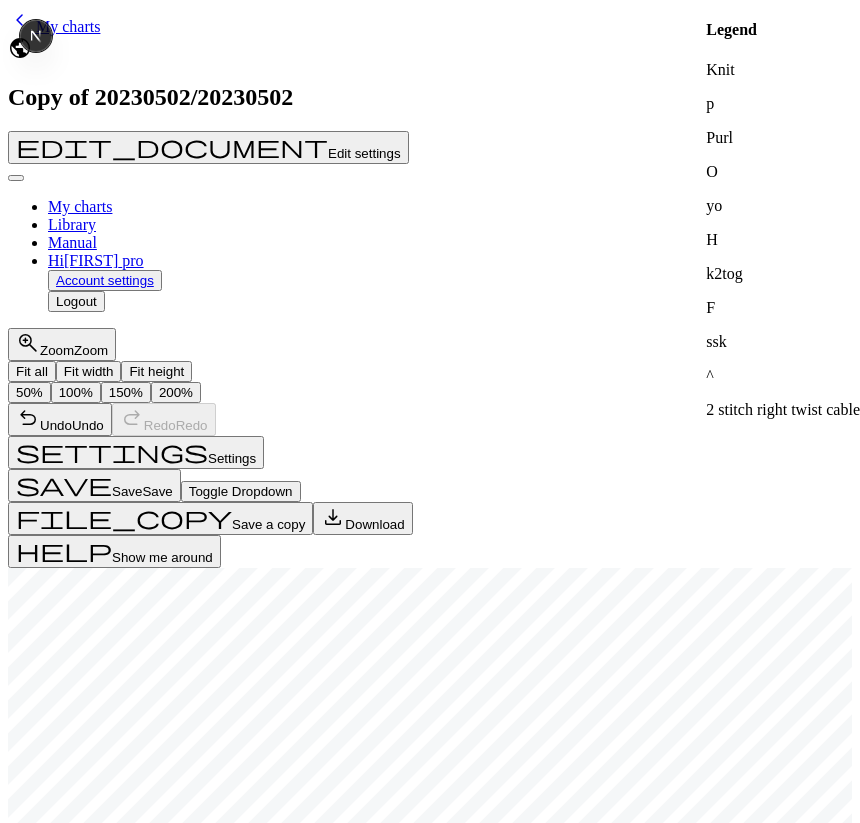 click on "s" at bounding box center [239, 1422] 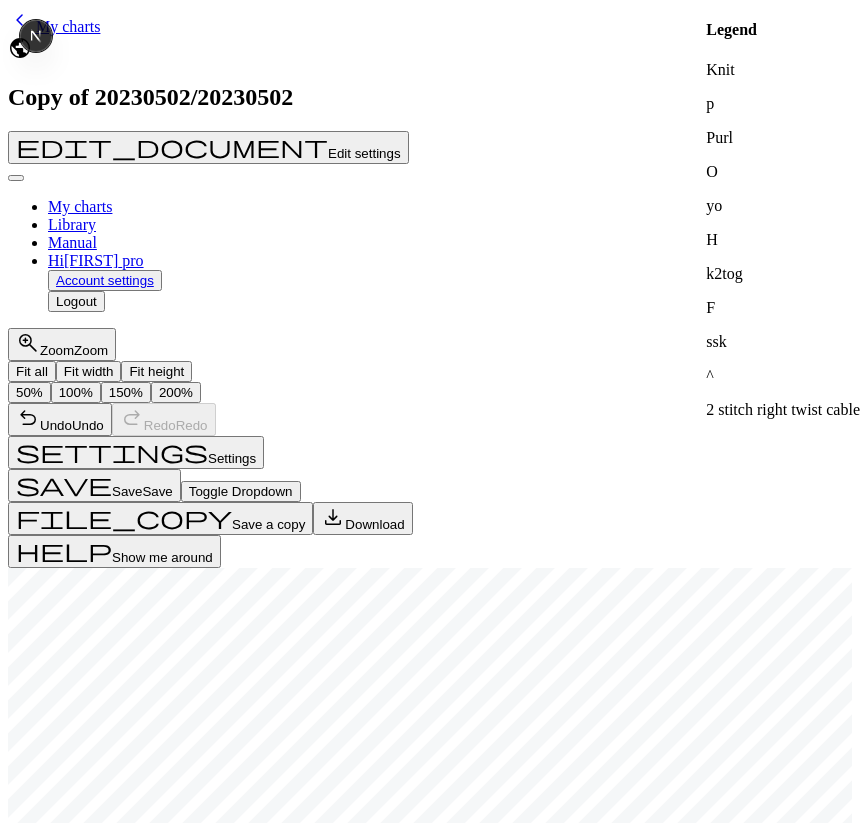 click on "s" at bounding box center [237, 1421] 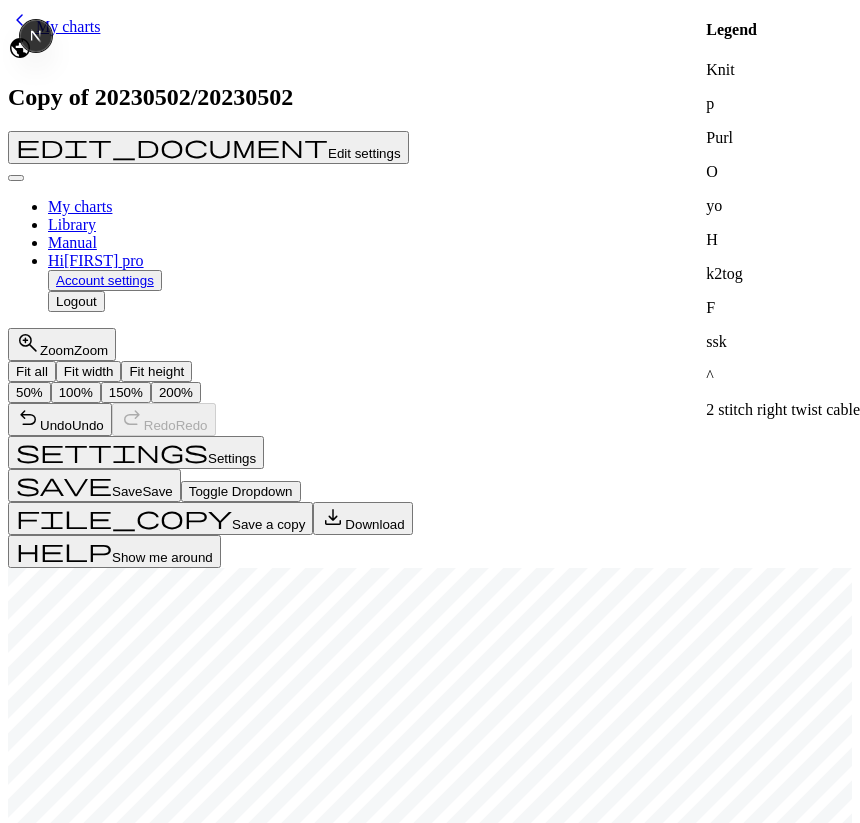 type on "increase one left leaning" 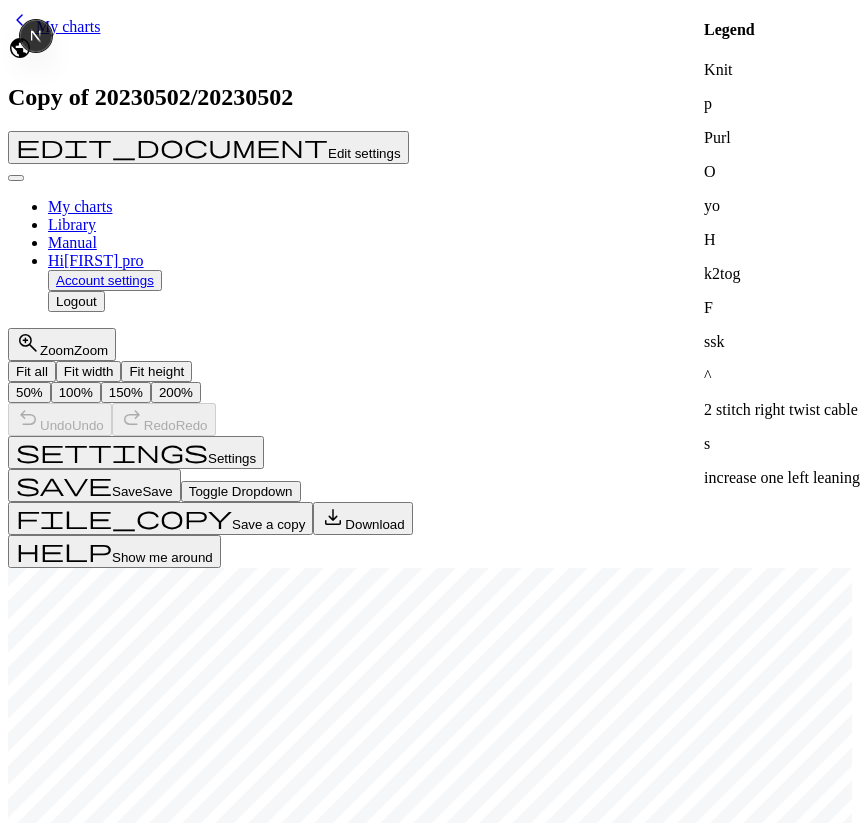 click on "^" at bounding box center (144, 1185) 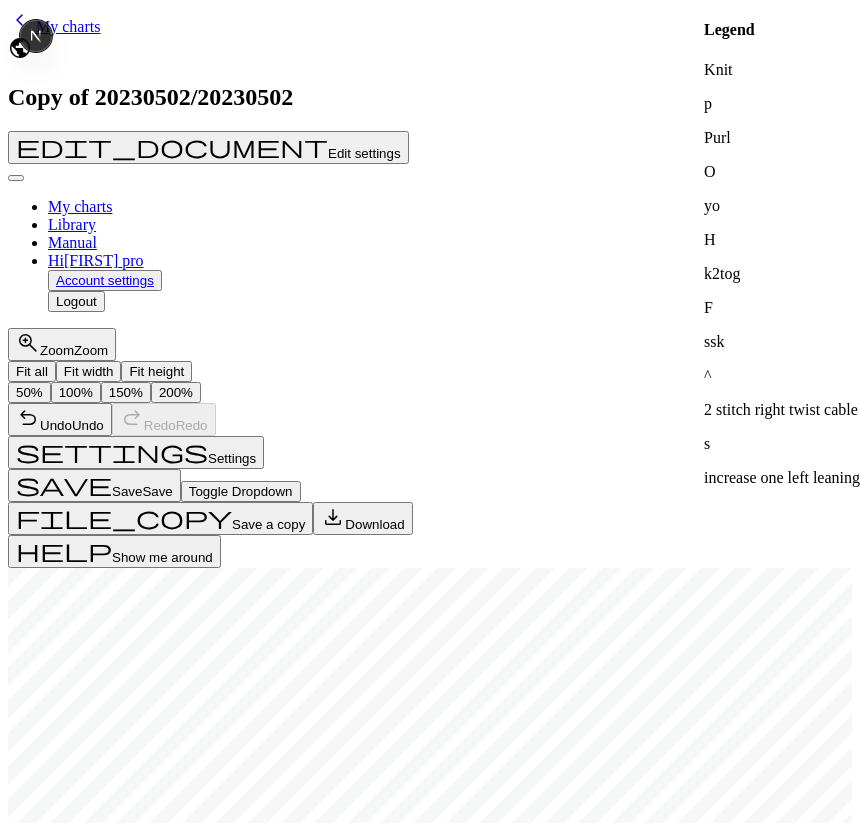 click on "settings  Settings" at bounding box center [136, 452] 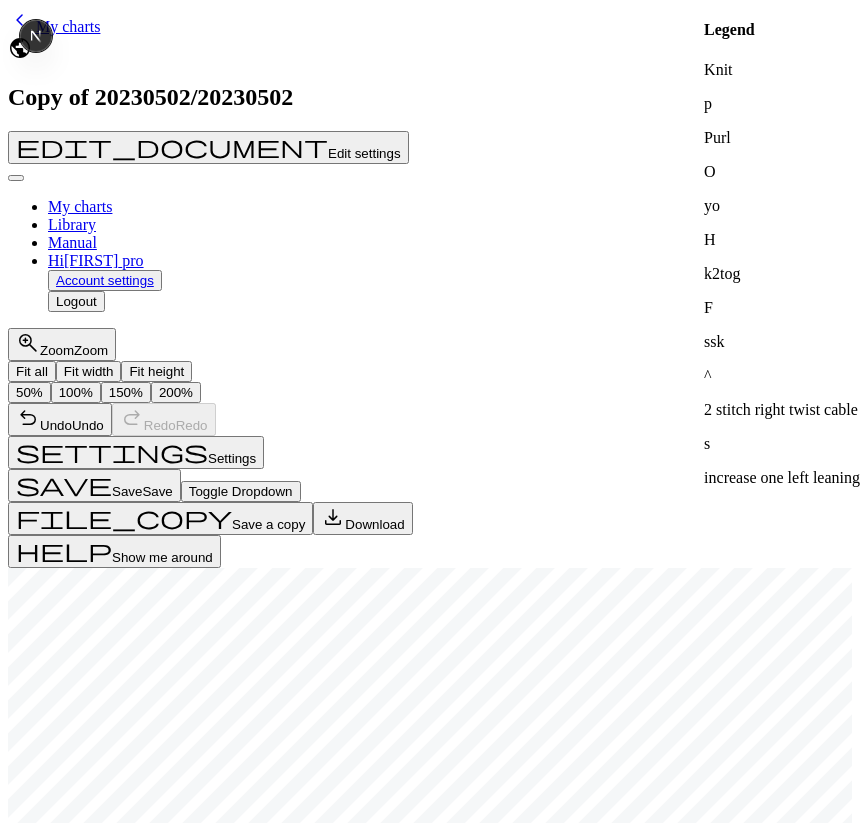 click on "Formatting" at bounding box center [380, 1428] 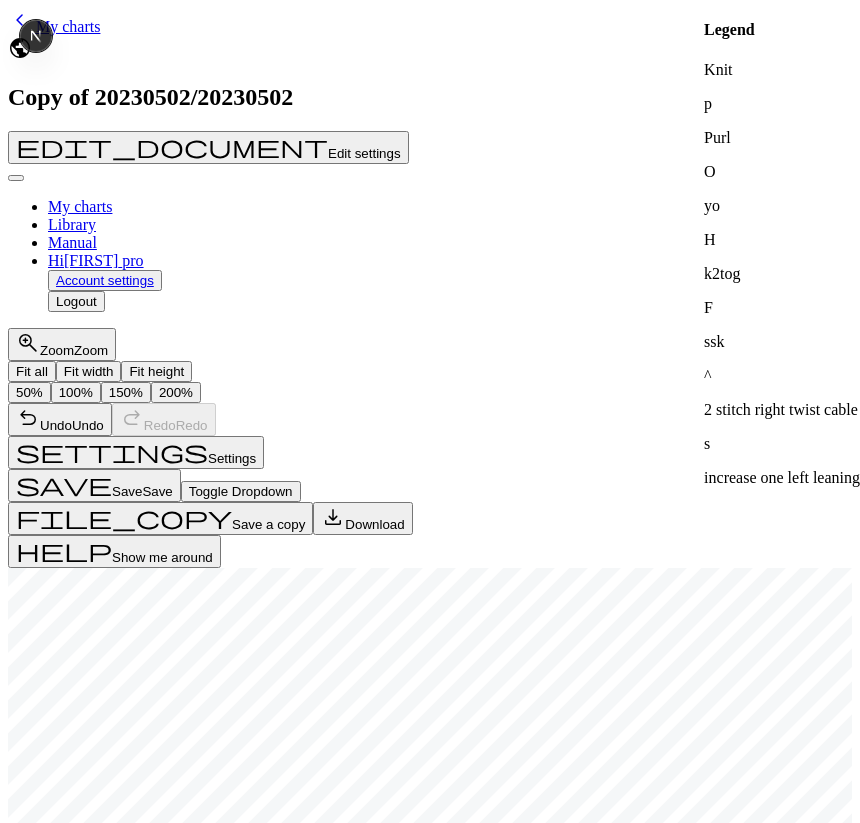 click on "Normal Light Heavy Hand drawn" at bounding box center [55, 2998] 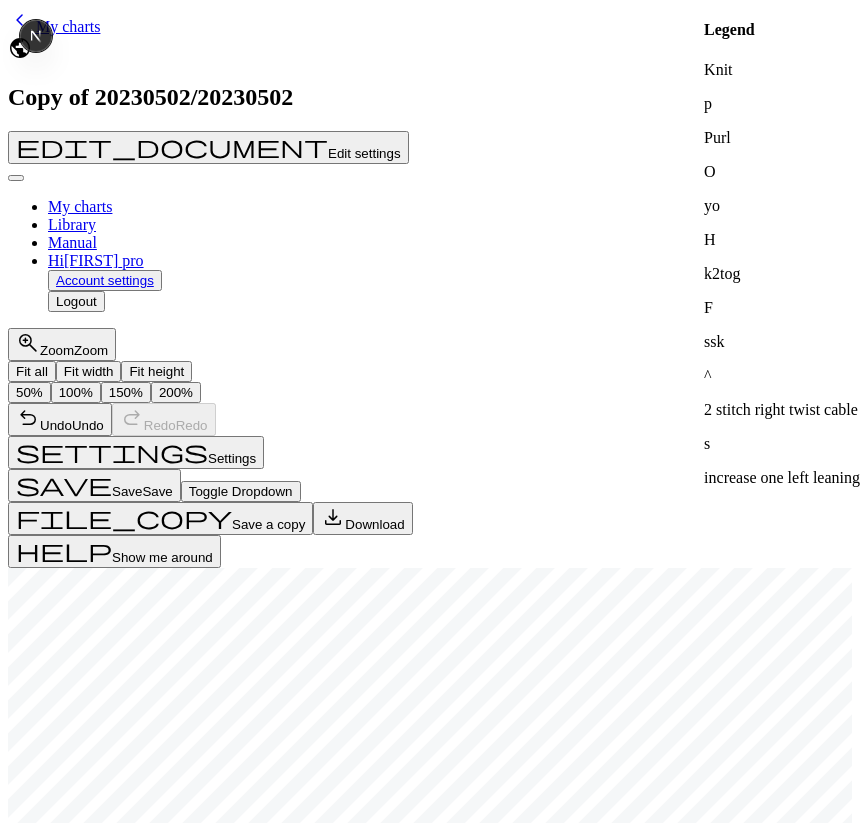 click on "Save" at bounding box center [89, 3750] 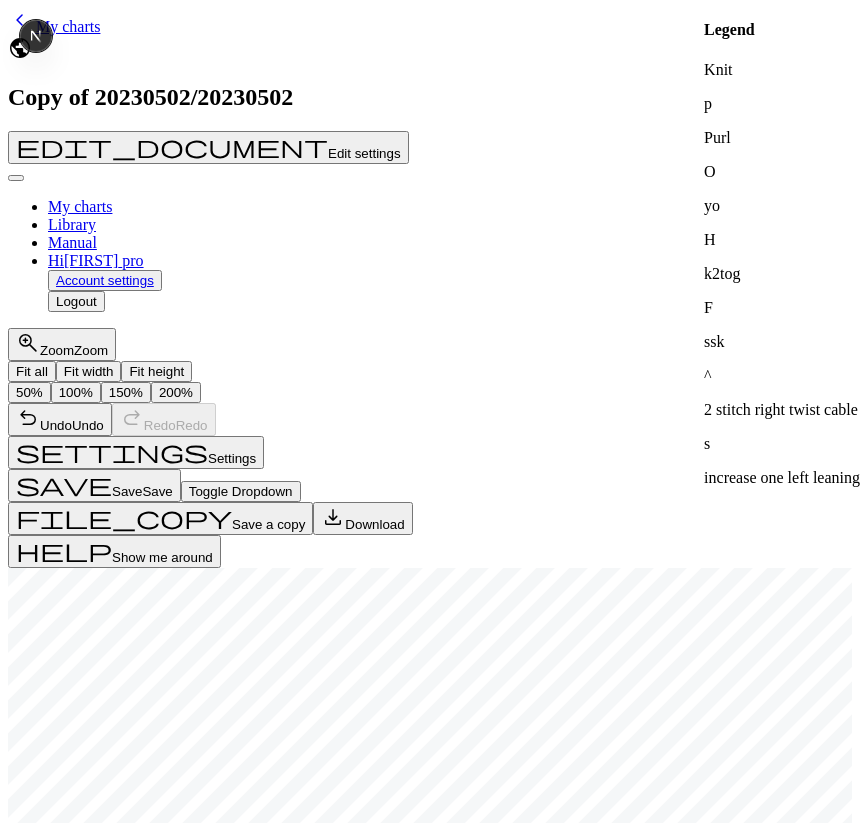click on "settings  Settings" at bounding box center [136, 452] 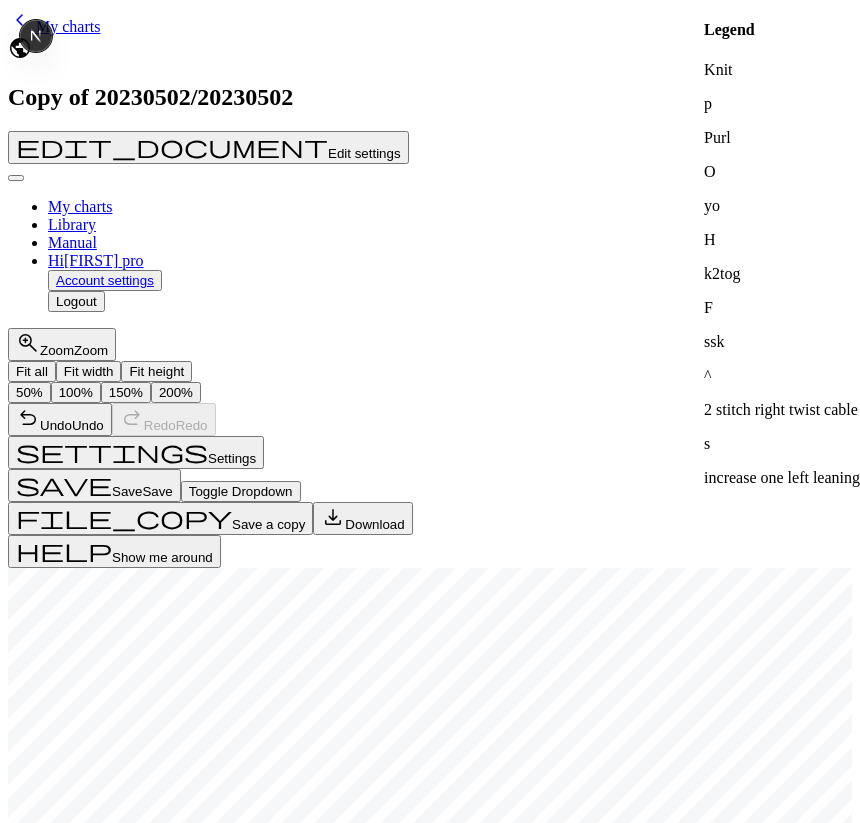 click on "Save" at bounding box center [89, 3750] 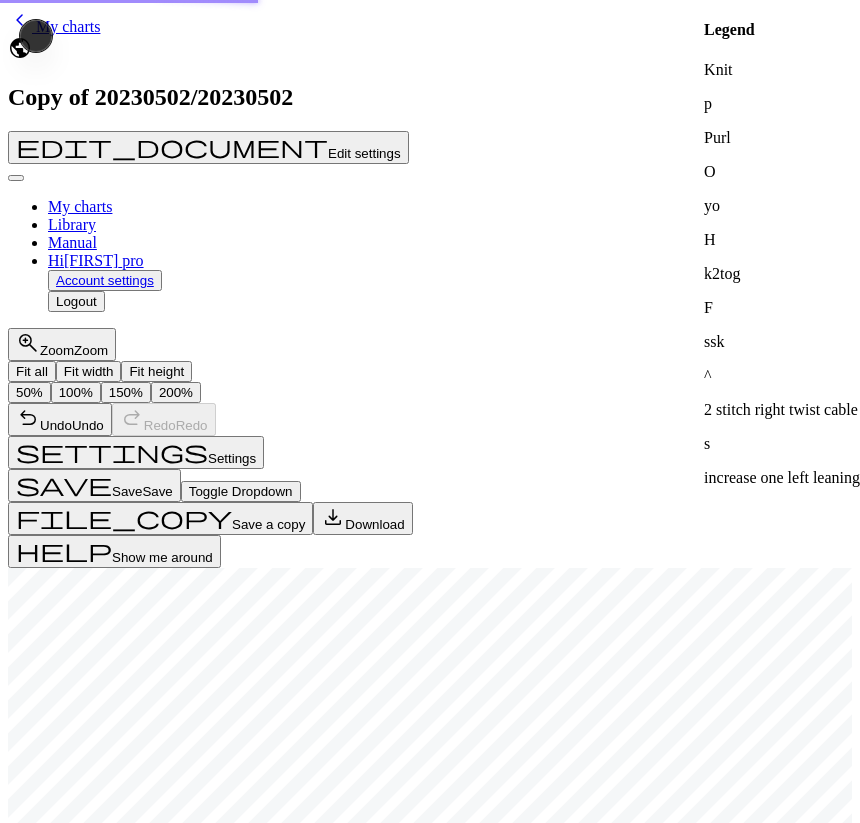 type 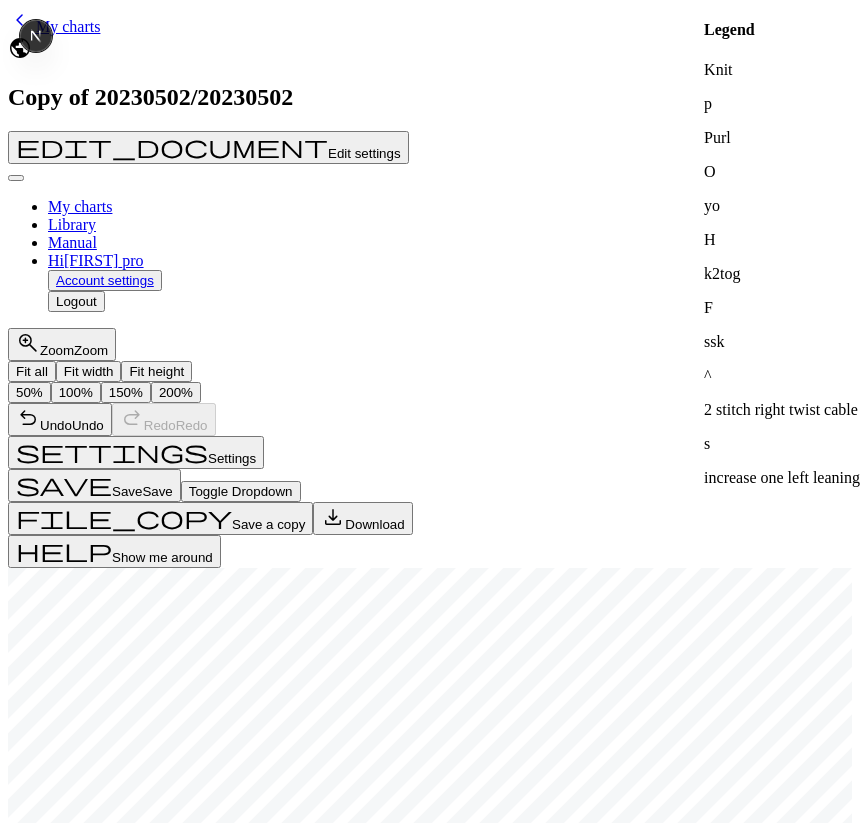 click on "Cancel" at bounding box center (37, 3750) 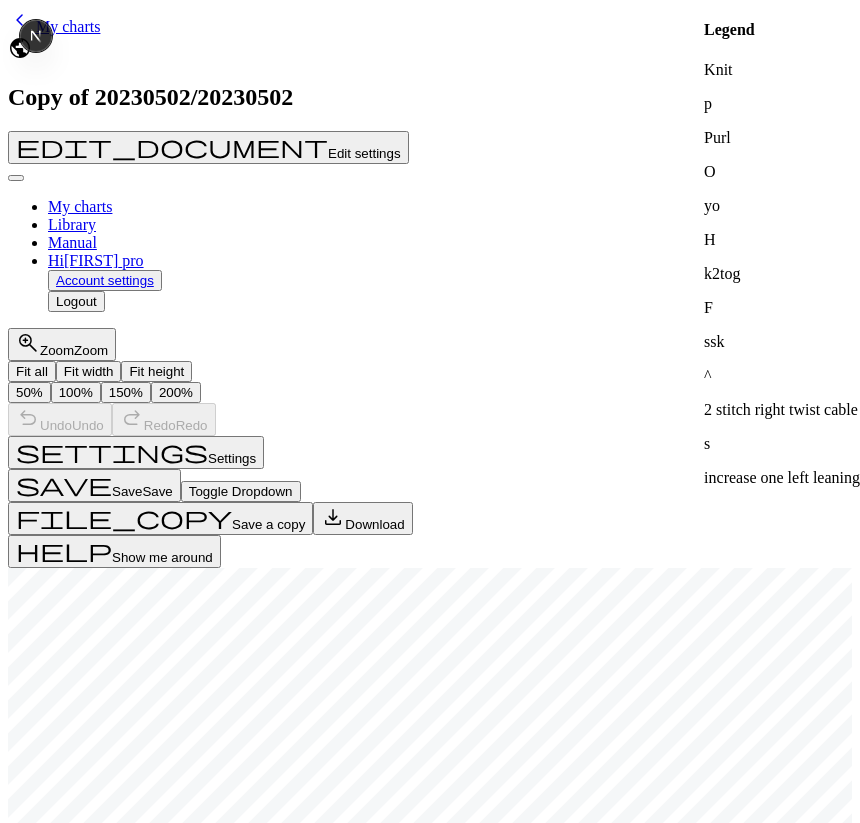 click on "Settings" at bounding box center [232, 458] 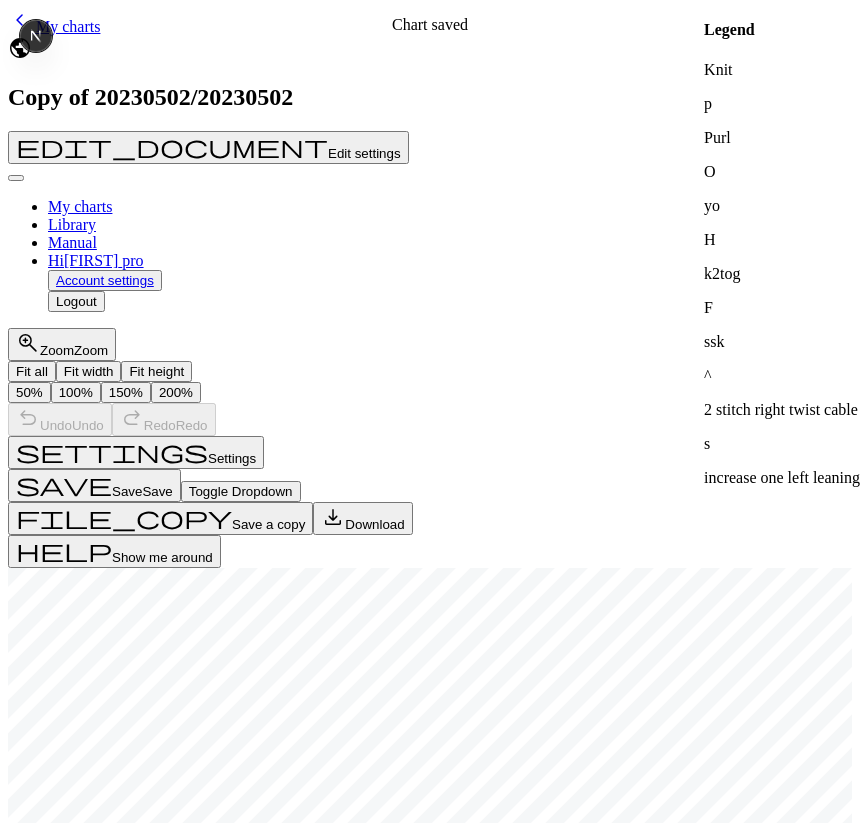 click on "Gauge" at bounding box center (36, 1428) 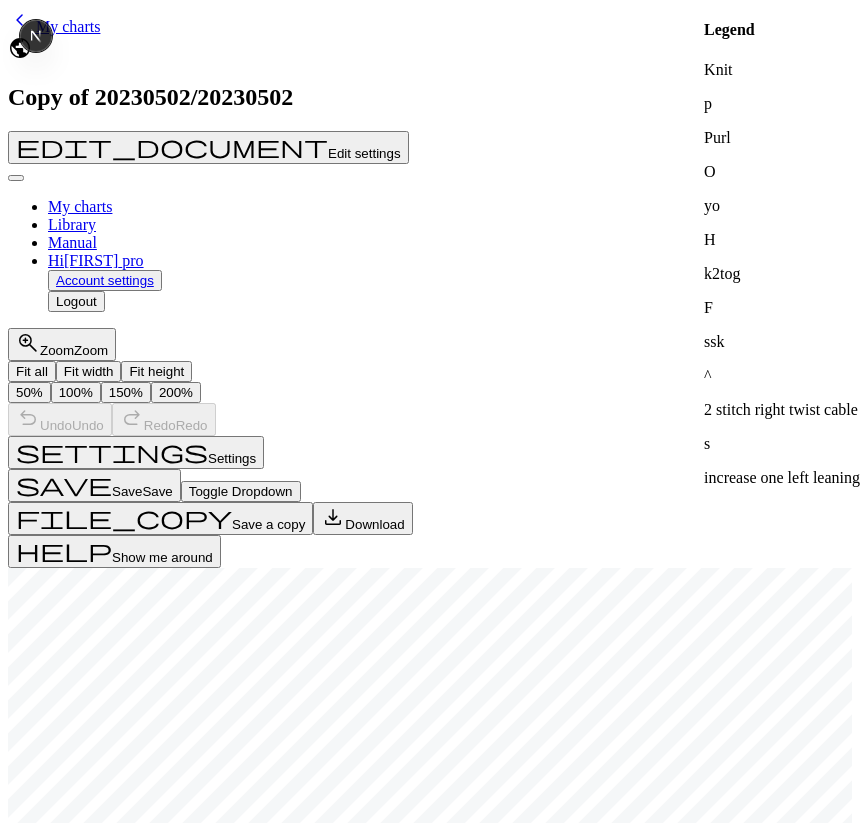 click on "Custom Square Lace Light Fingering Fingering Sport Double knit Worsted Aran Bulky Super Bulky" at bounding box center (63, 1604) 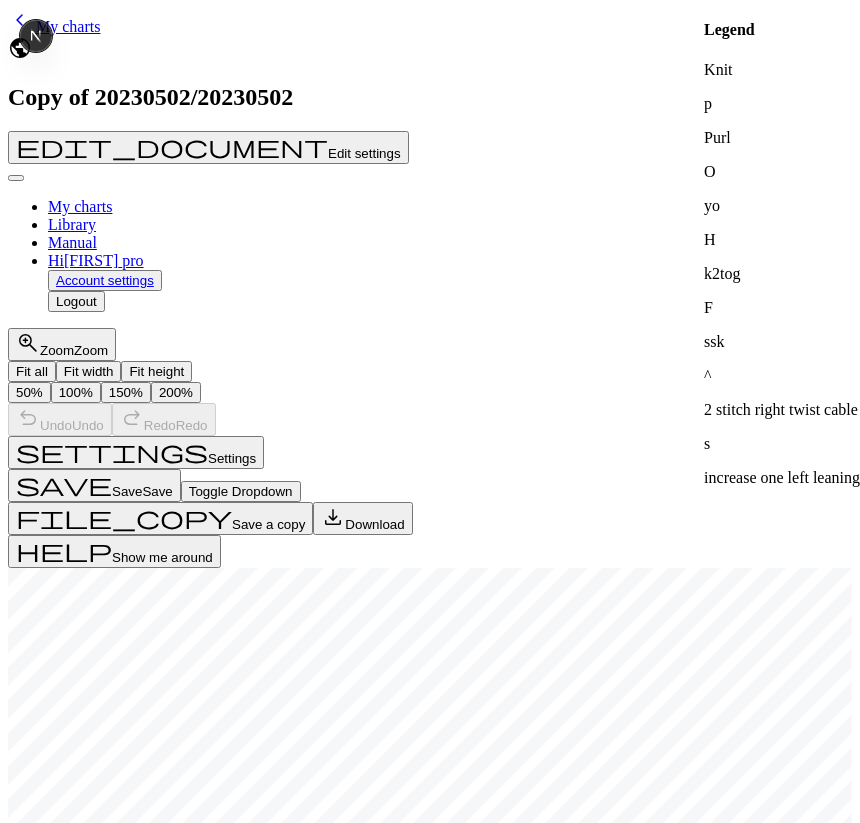 select on "custom" 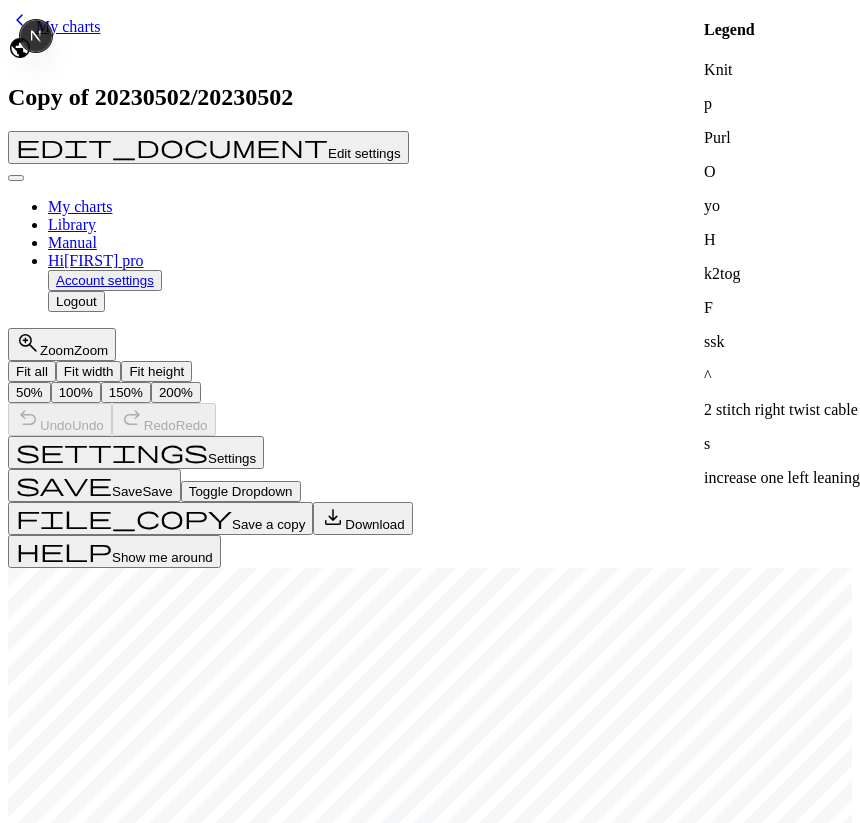 type on "32" 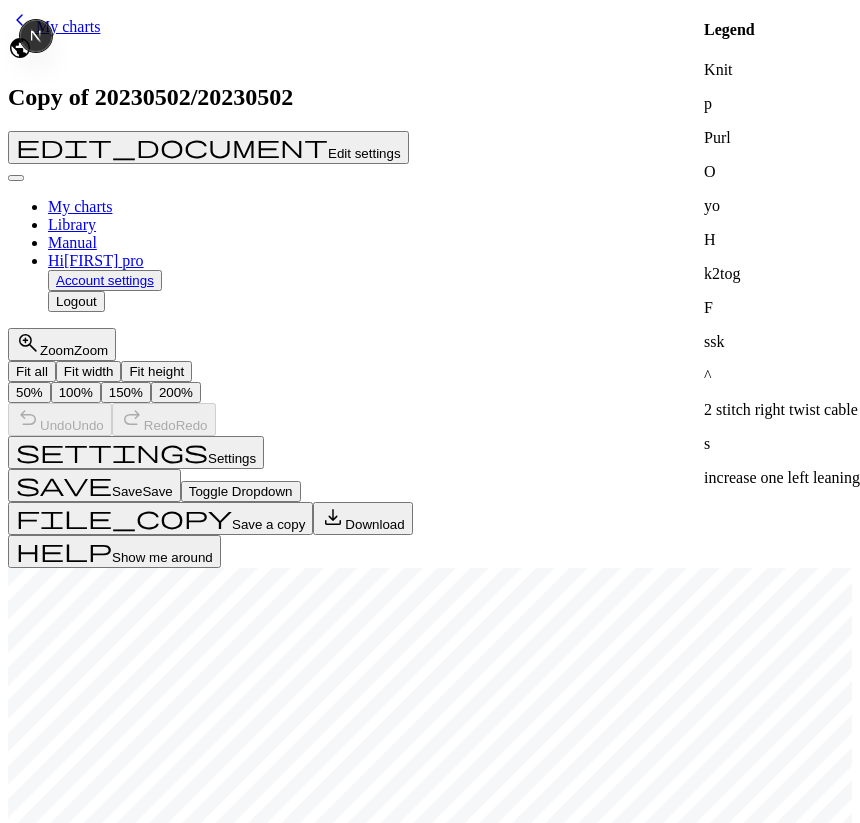 type on "32" 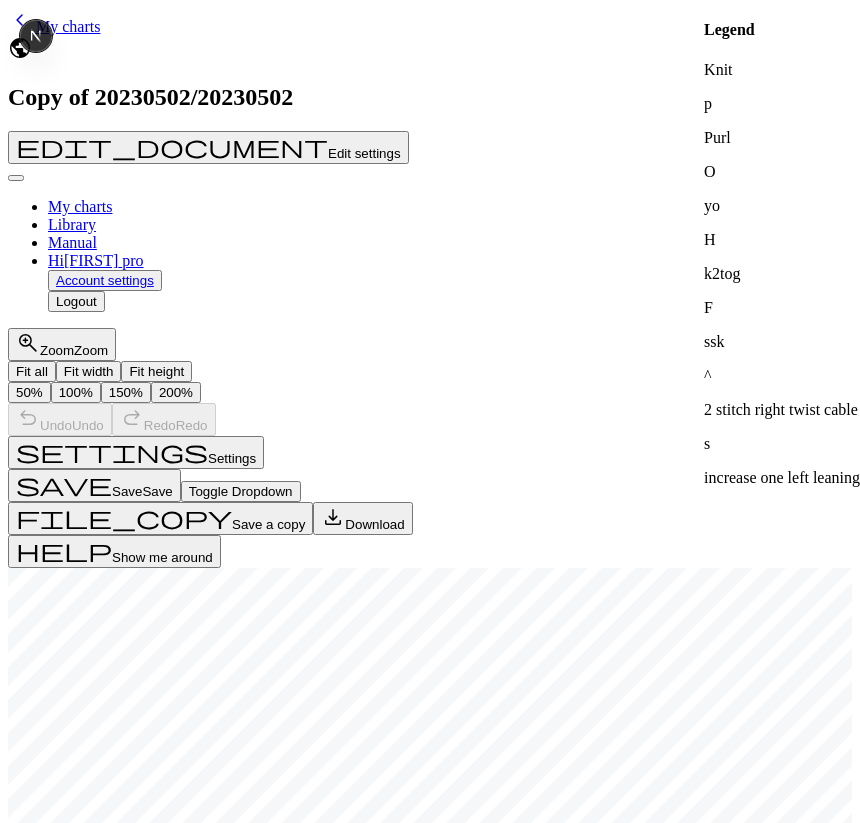 type on "32" 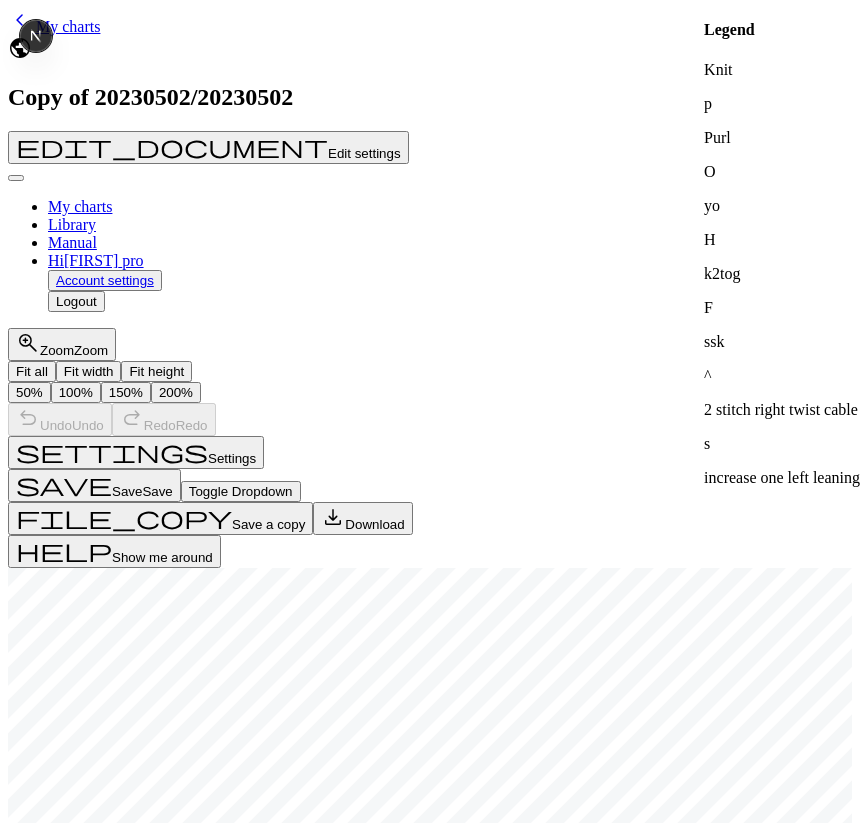 click on "Save" at bounding box center (89, 3750) 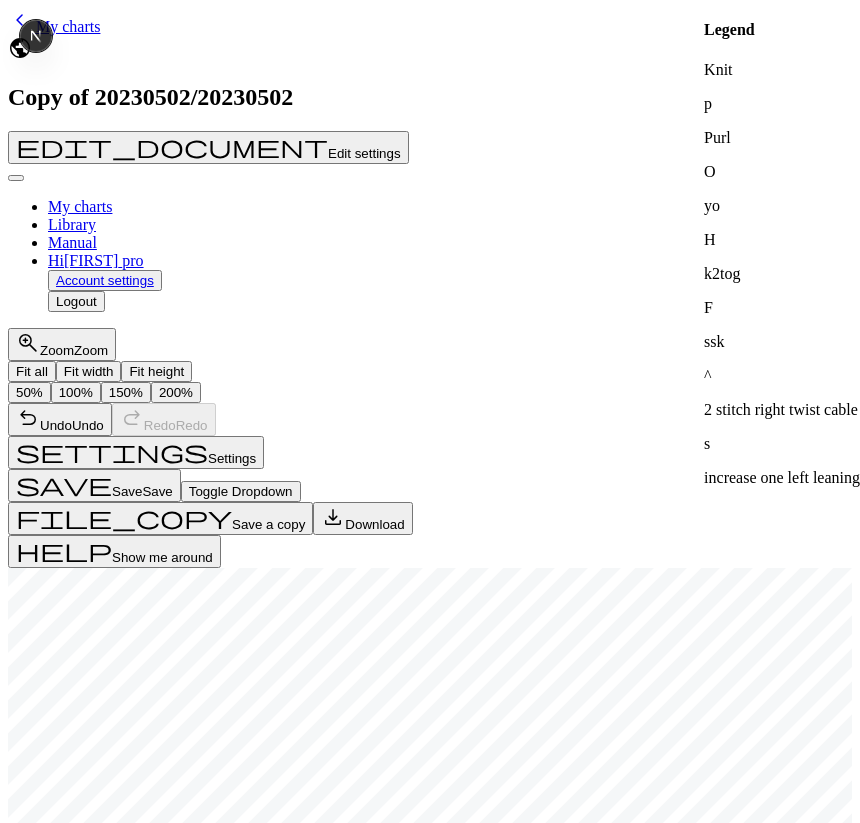 click on "Settings" at bounding box center (232, 458) 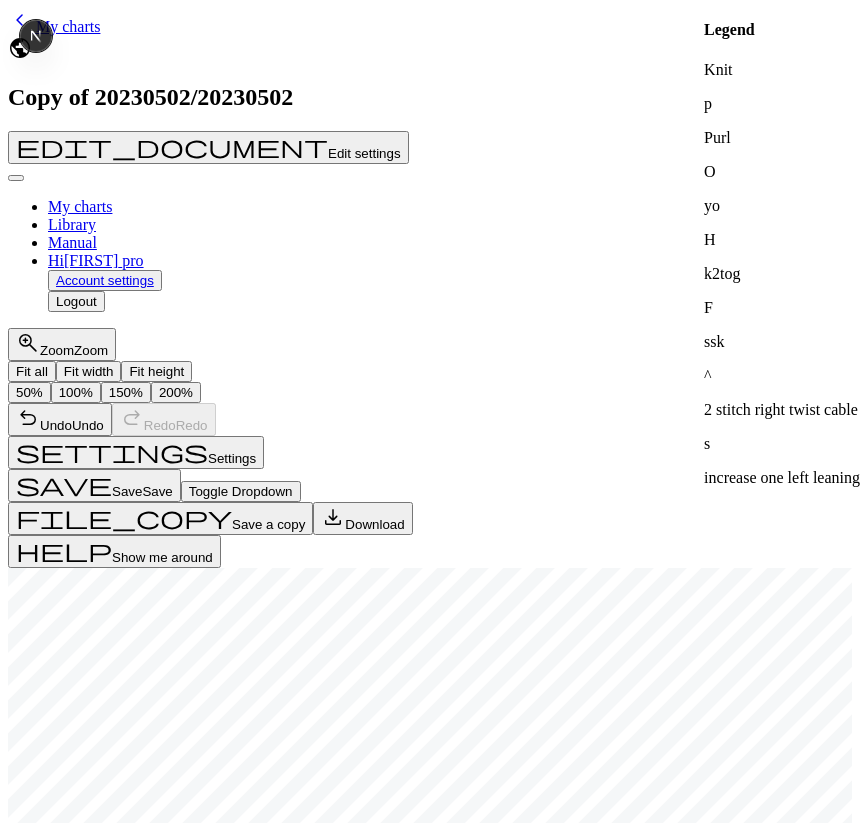 type on "40" 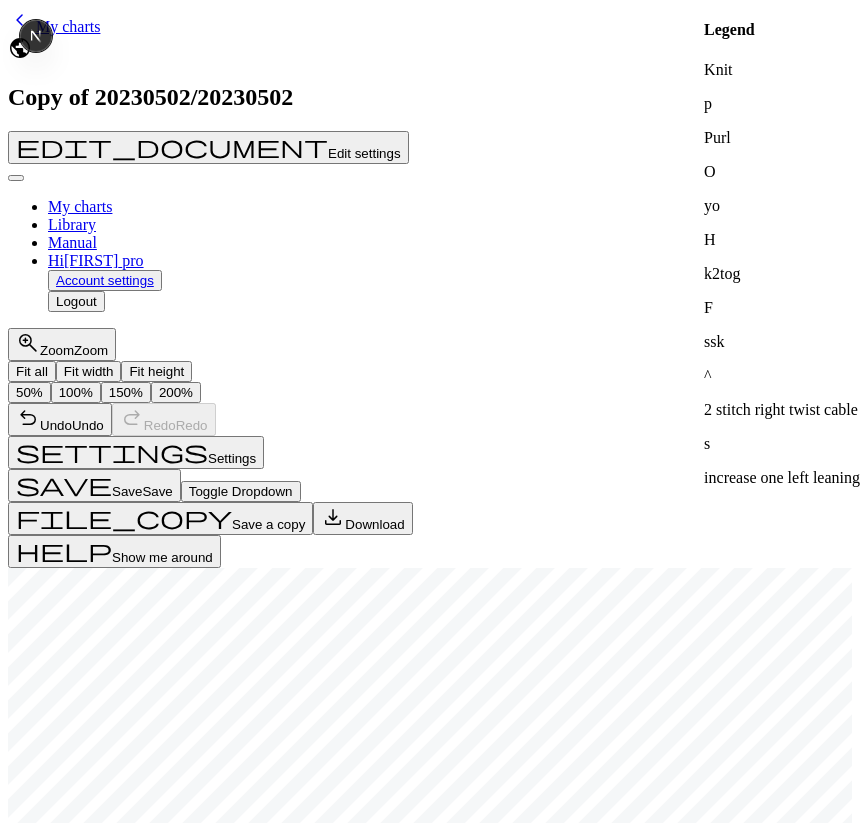 click on "Save" at bounding box center (89, 3750) 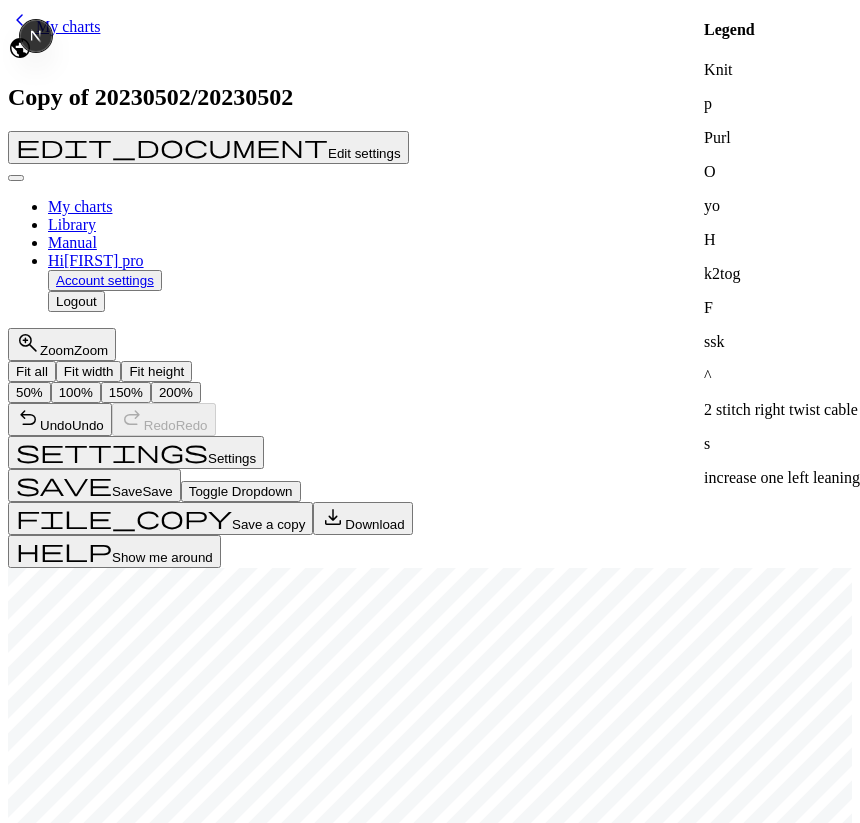 click on "settings  Settings" at bounding box center [136, 452] 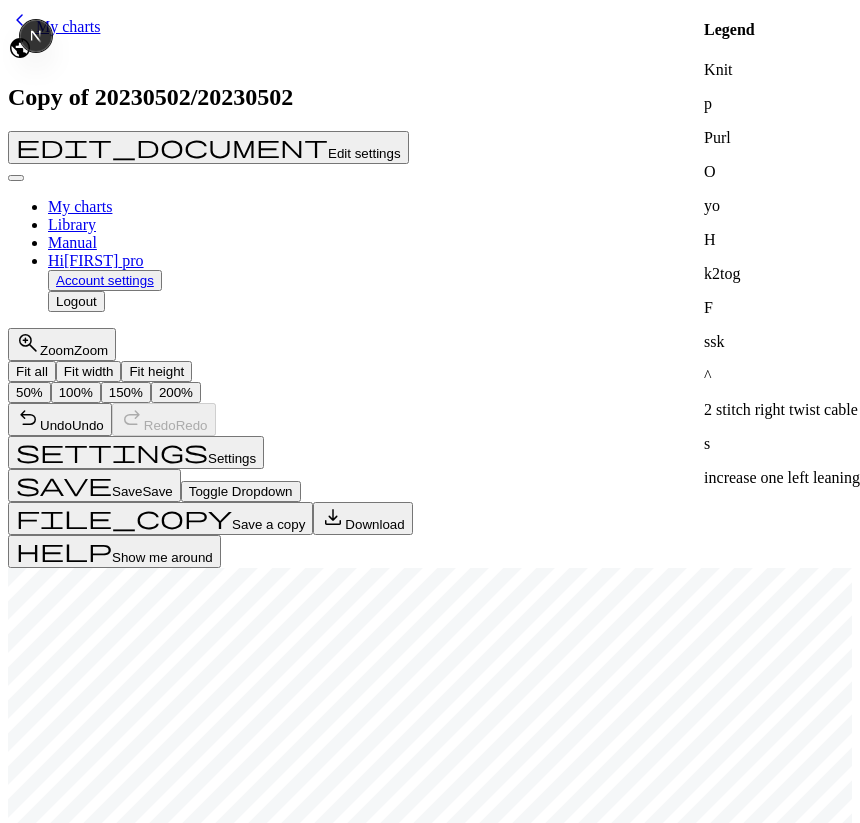 click on "Custom Square Lace Light Fingering Fingering Sport Double knit Worsted Aran Bulky Super Bulky" at bounding box center (63, 1604) 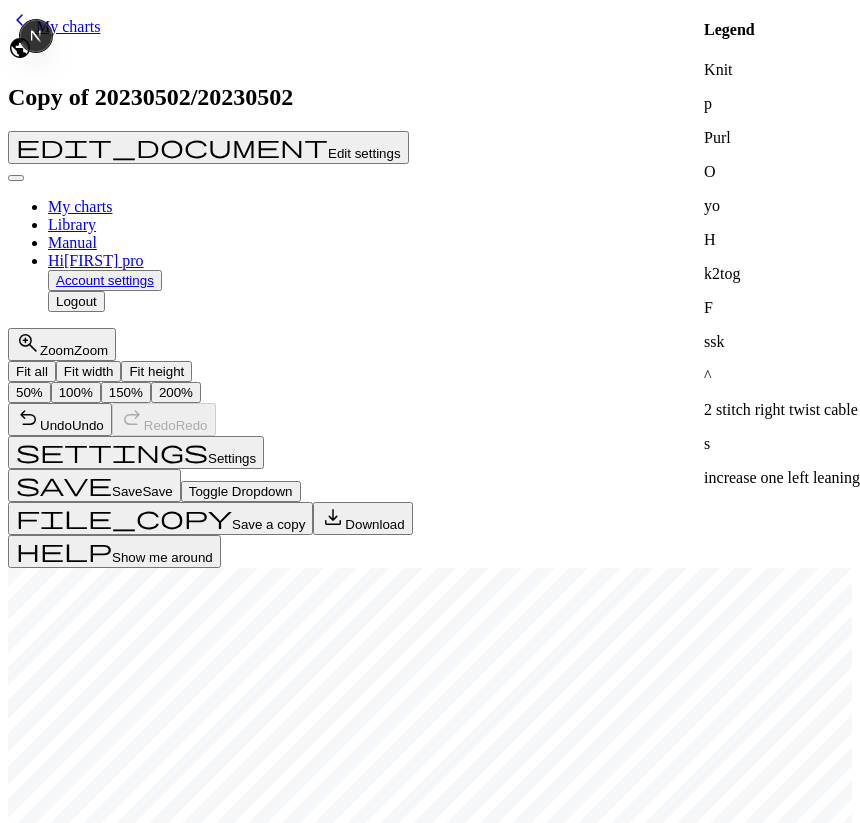 click on "Save" at bounding box center (89, 3750) 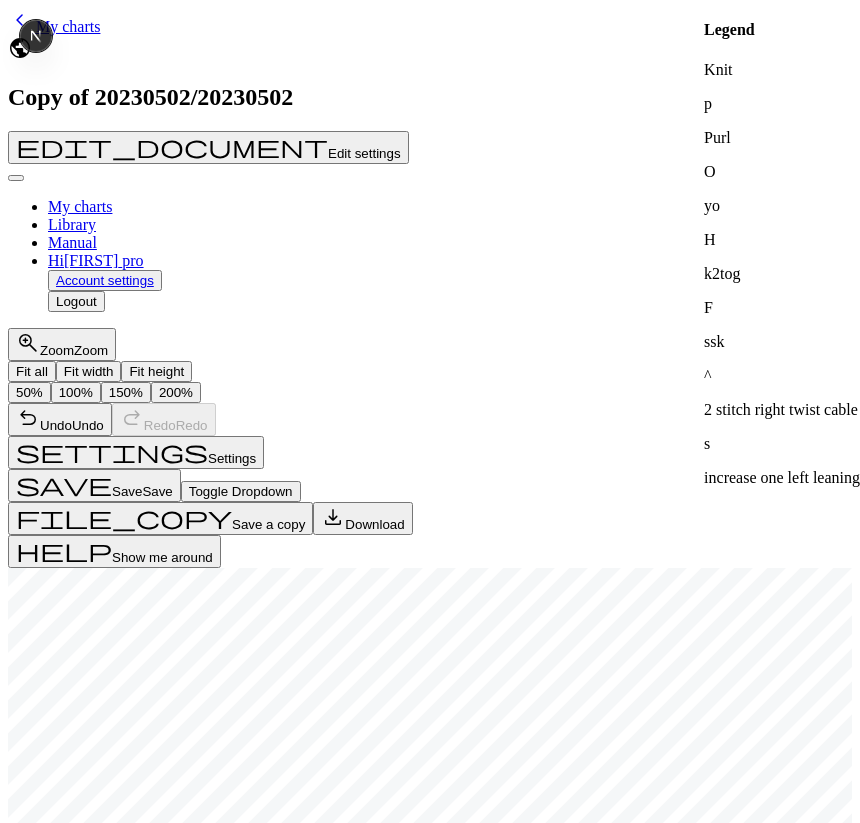 click on "Custom Square Lace Light Fingering Fingering Sport Double knit Worsted Aran Bulky Super Bulky" at bounding box center (63, 1604) 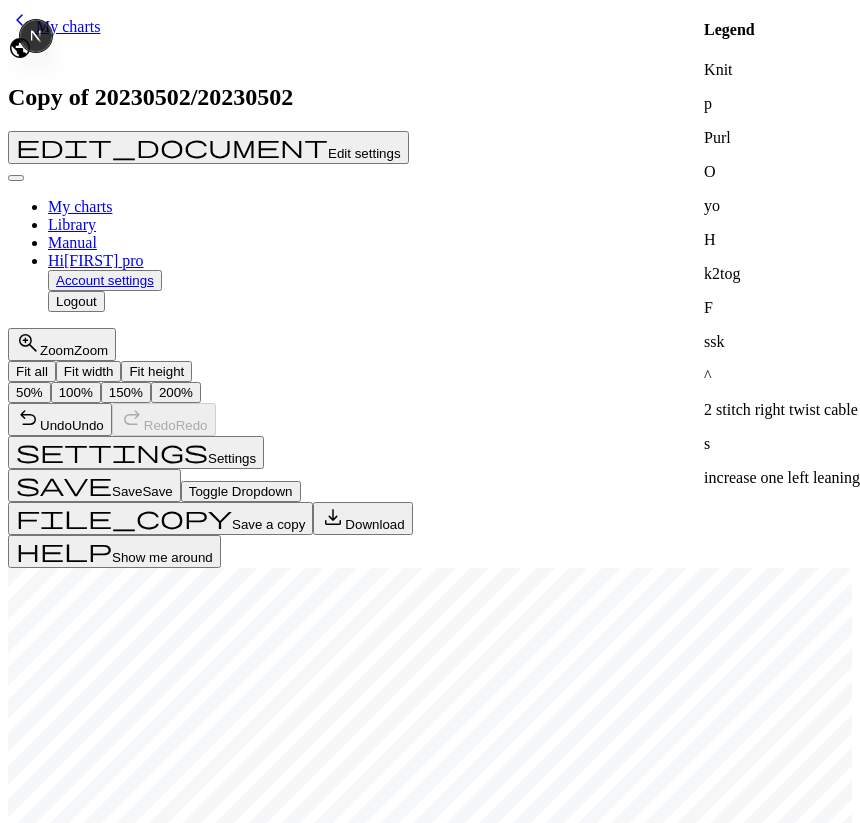 type on "32" 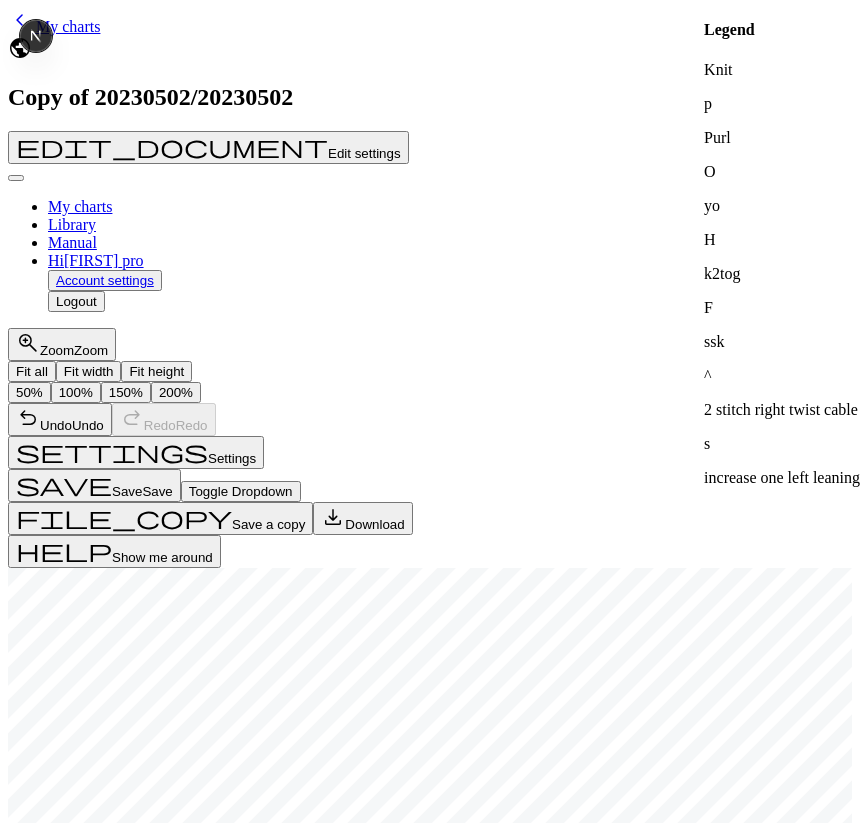 type on "32" 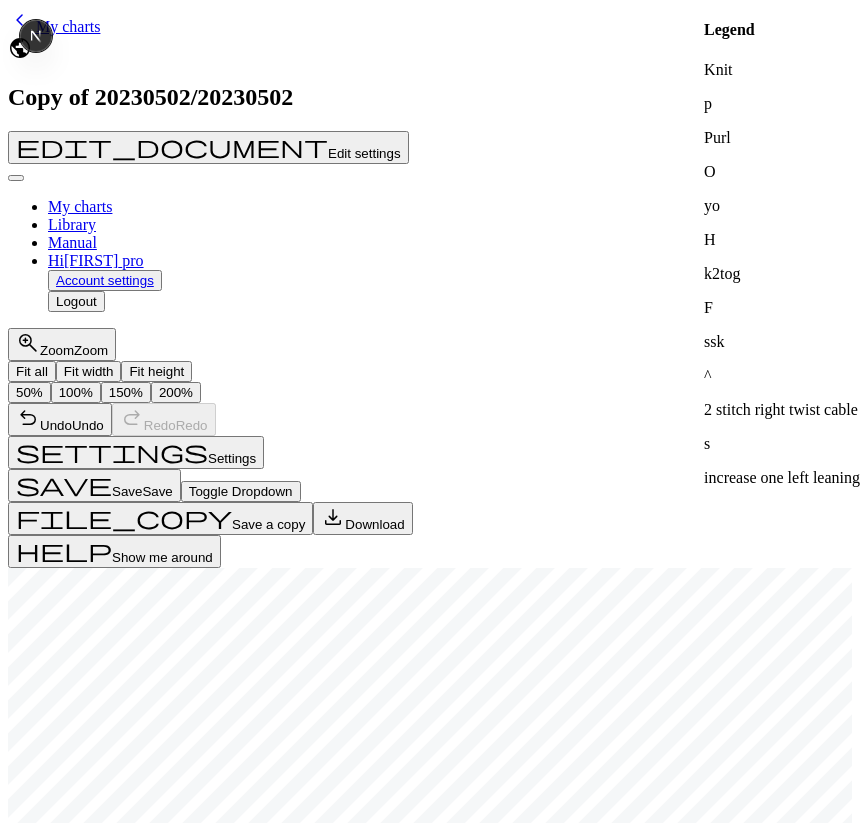 type on "32" 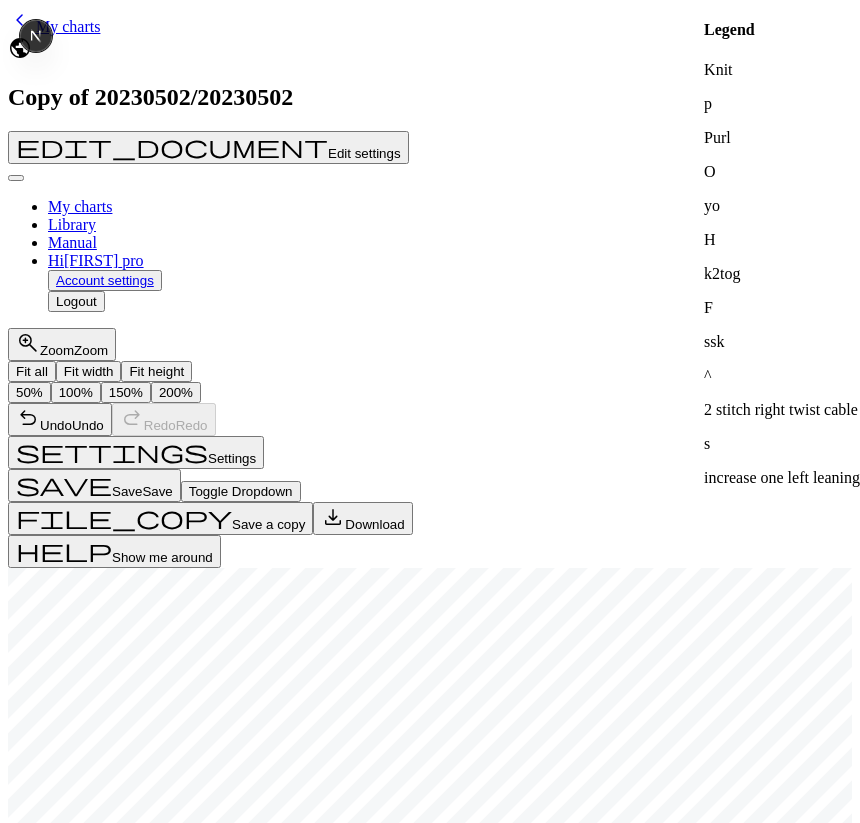 click on "Settings" at bounding box center (232, 458) 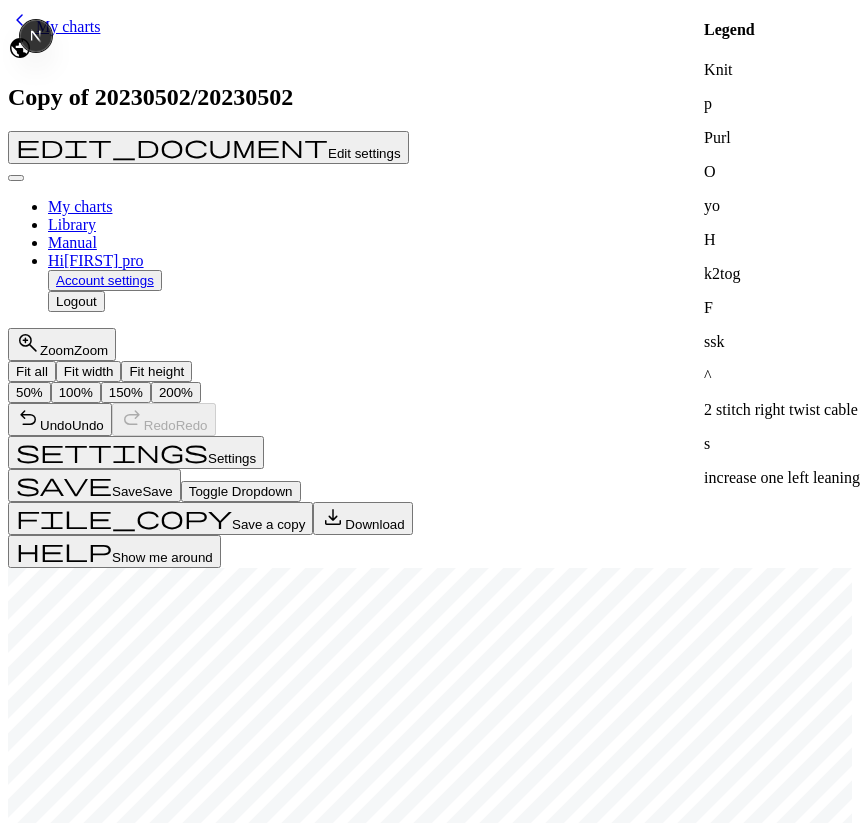 type on "32" 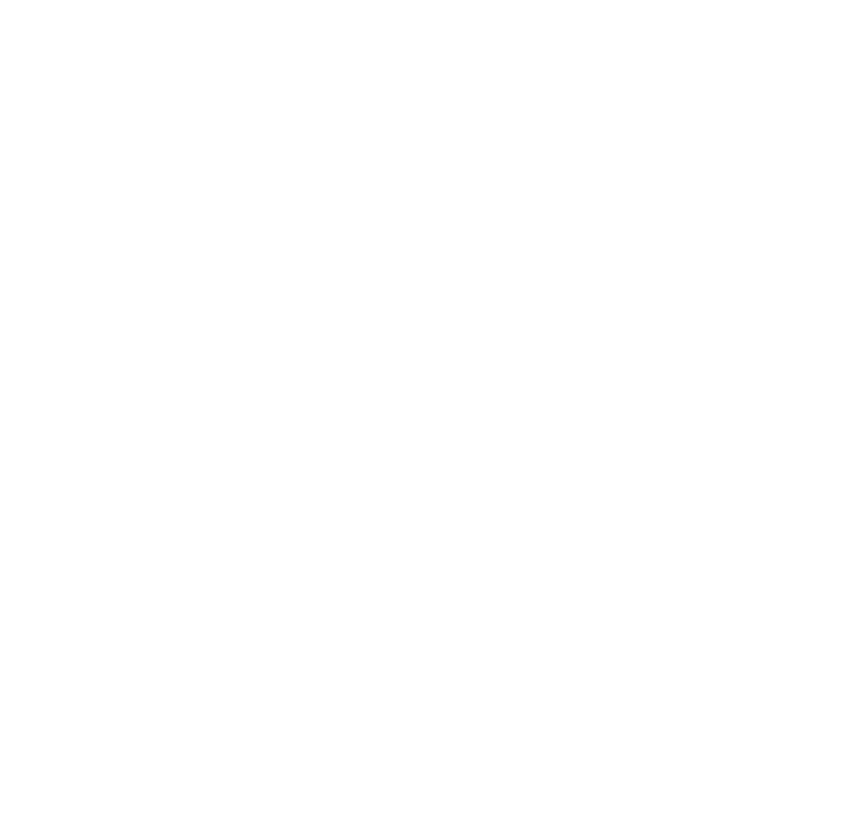 scroll, scrollTop: 0, scrollLeft: 0, axis: both 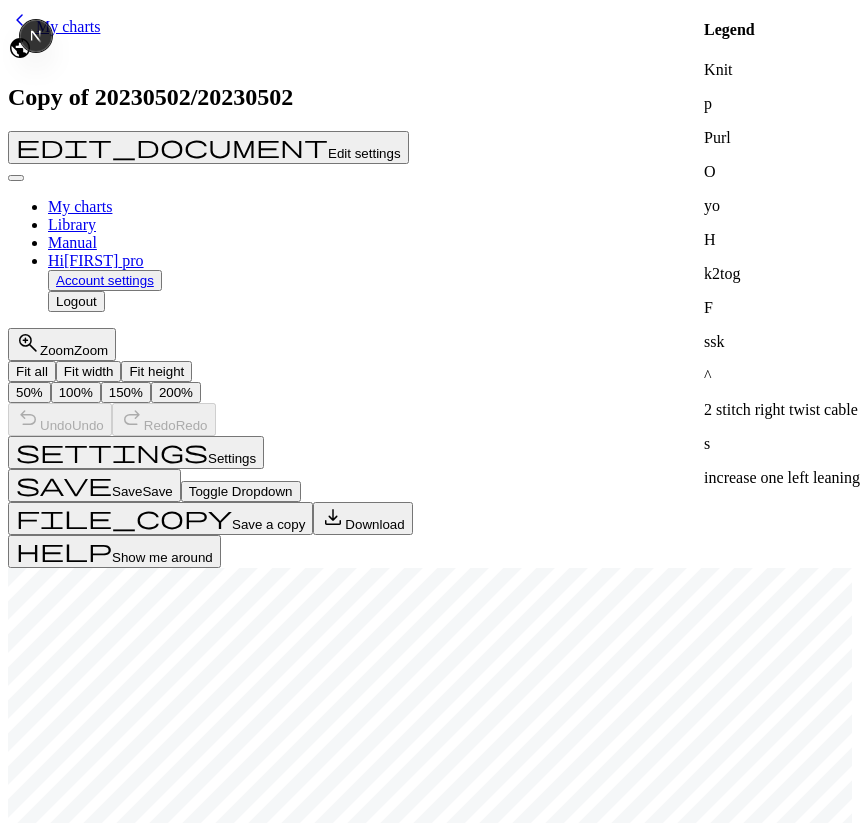 click on "Recover" at bounding box center (41, 1470) 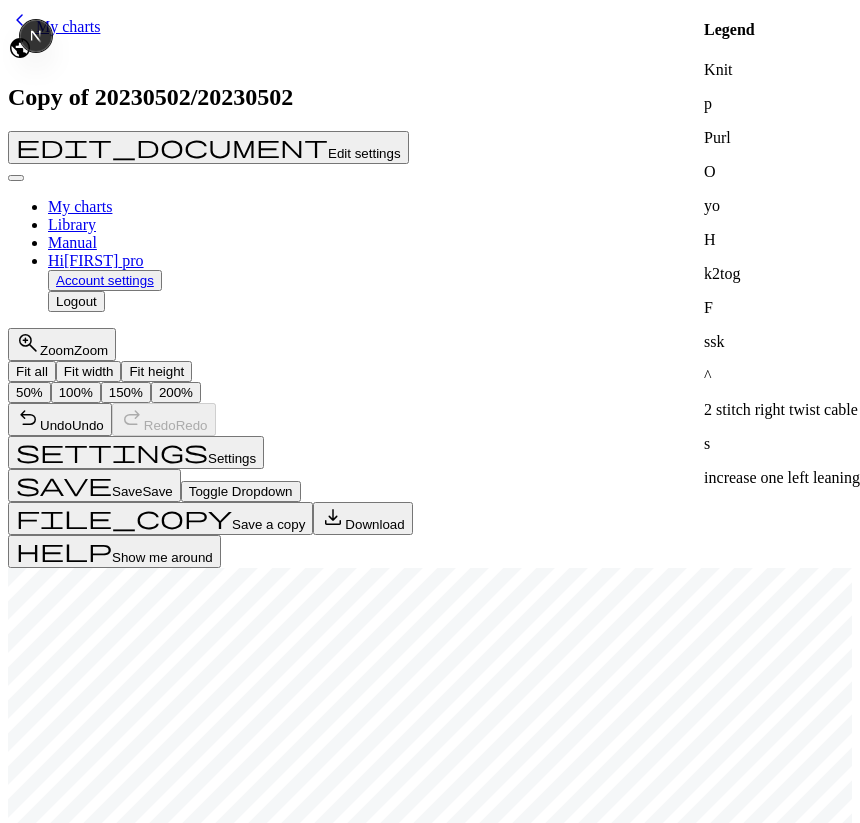 click at bounding box center [186, 1189] 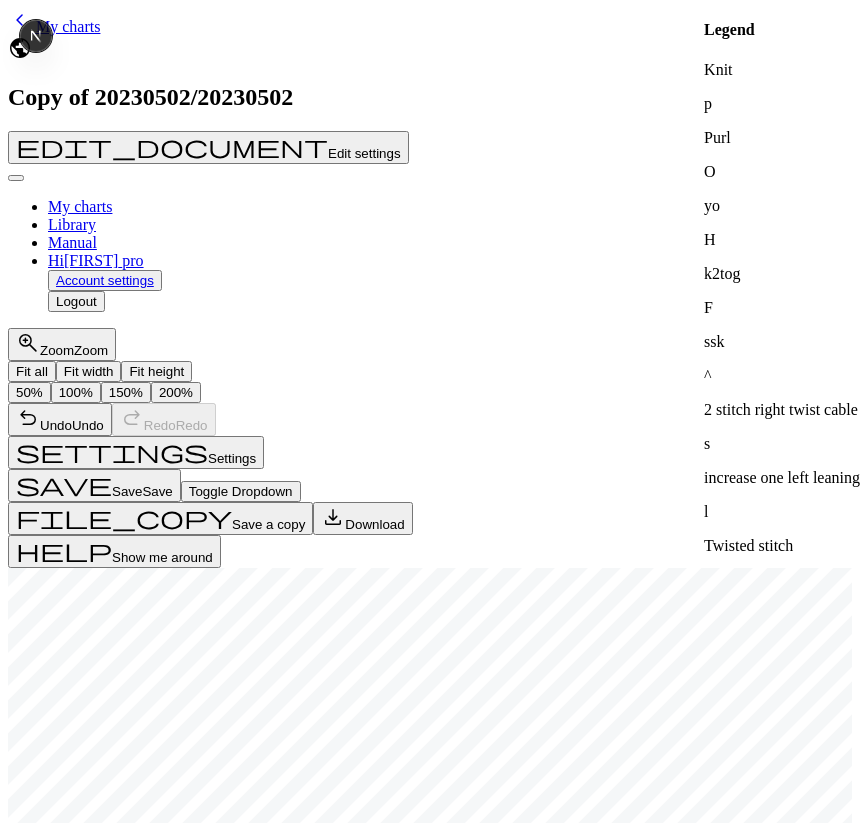 click on "add" at bounding box center [28, 1211] 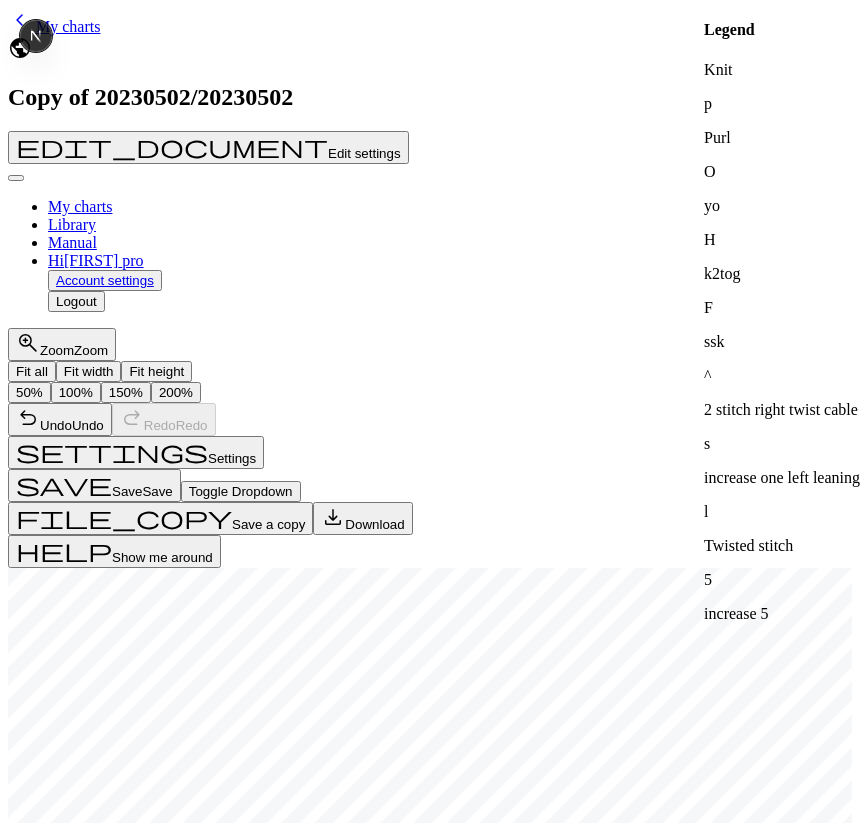 click on "add Add a  symbol" at bounding box center (66, 1212) 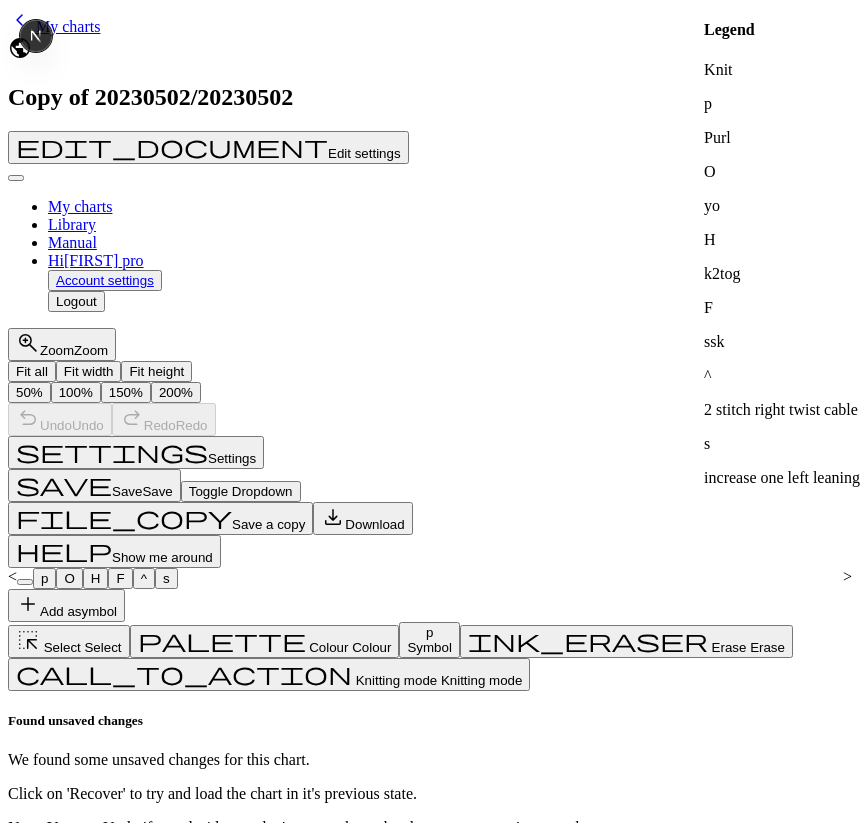 scroll, scrollTop: 0, scrollLeft: 0, axis: both 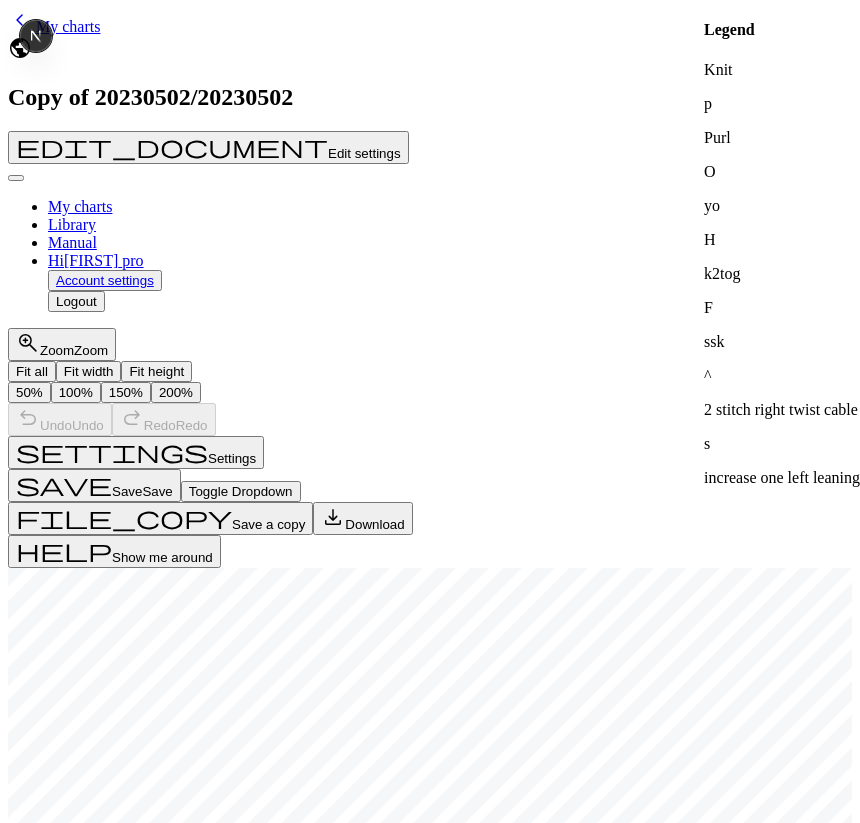 click on "Recover" at bounding box center (41, 1470) 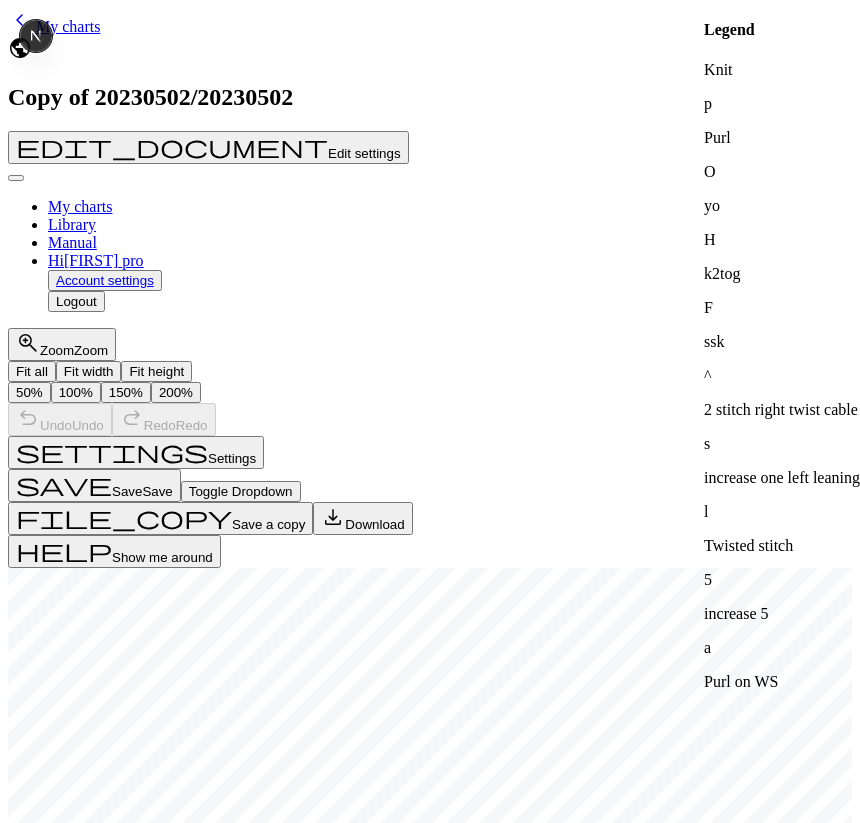 click on "l" at bounding box center (187, 1185) 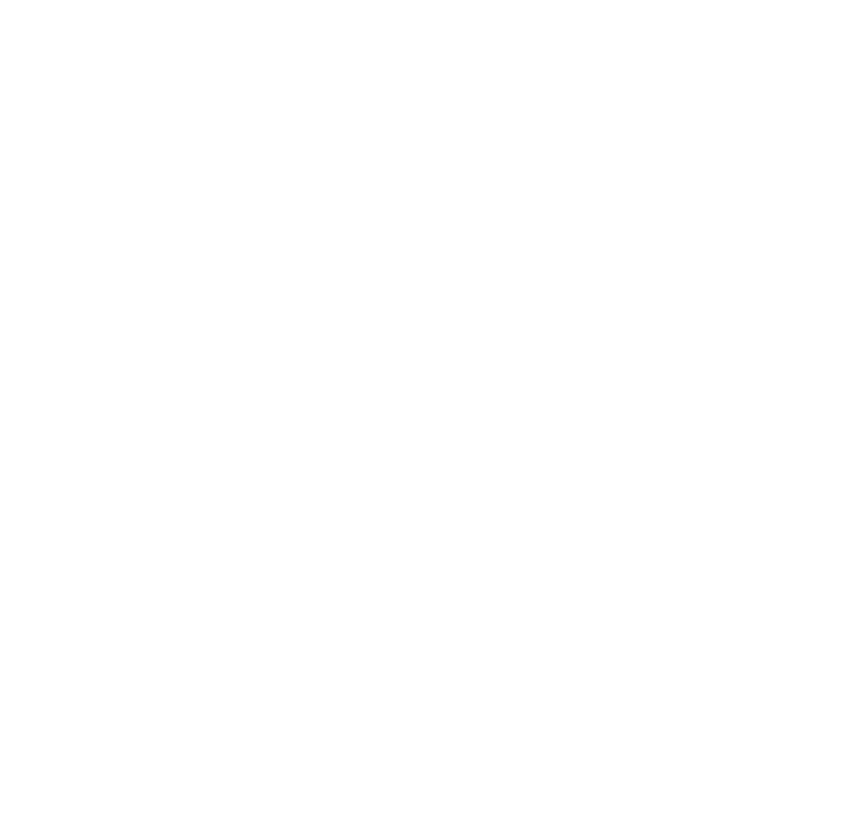 scroll, scrollTop: 0, scrollLeft: 0, axis: both 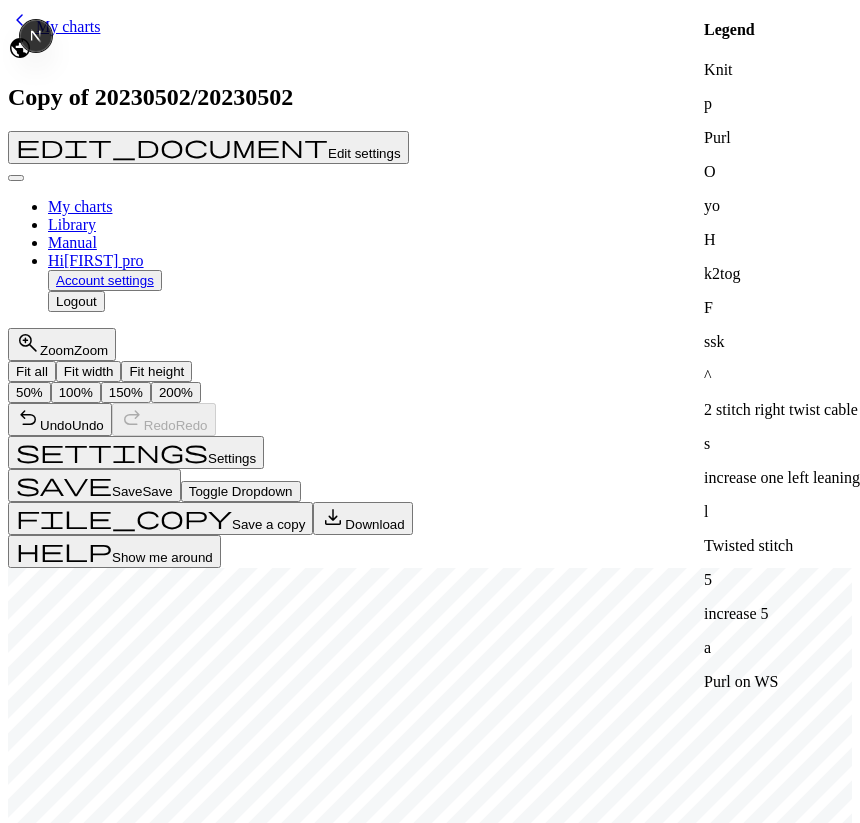 click on "^" at bounding box center (61, 1183) 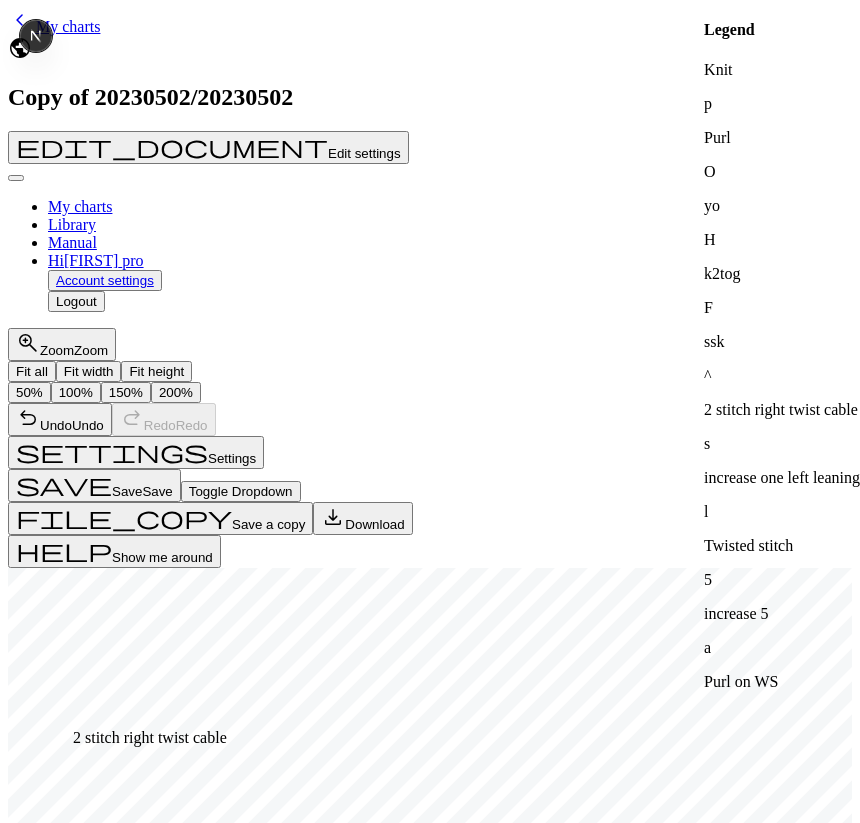 click on "F" at bounding box center [52, 1183] 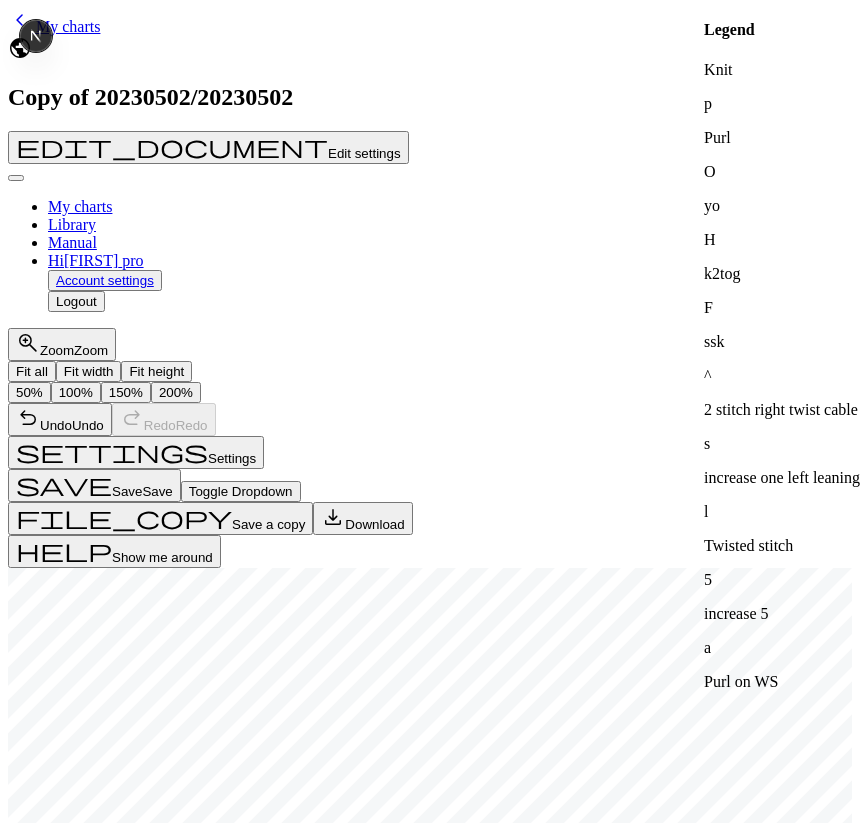 click on "H" at bounding box center (43, 1183) 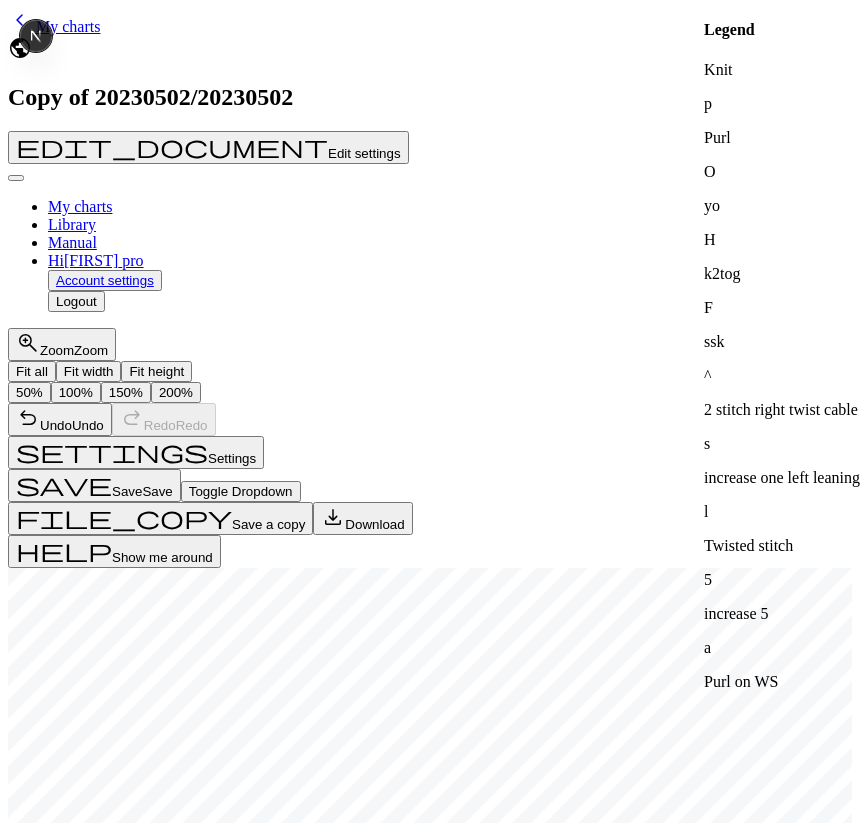 click on "^" at bounding box center (144, 1185) 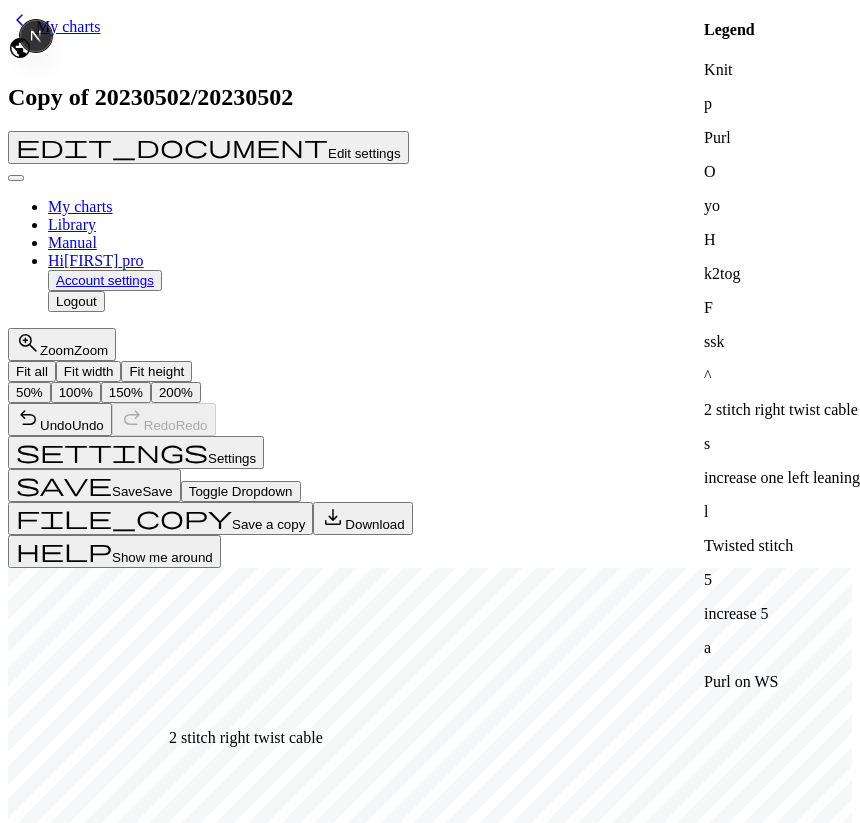click on "F" at bounding box center (120, 1185) 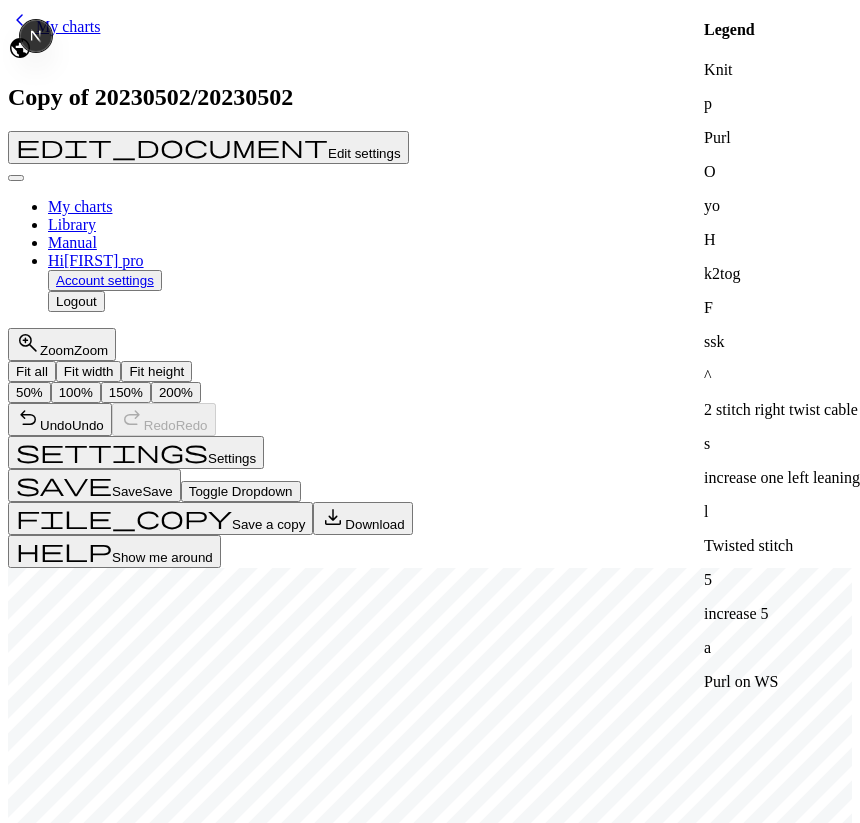 click on "l" at bounding box center [187, 1185] 